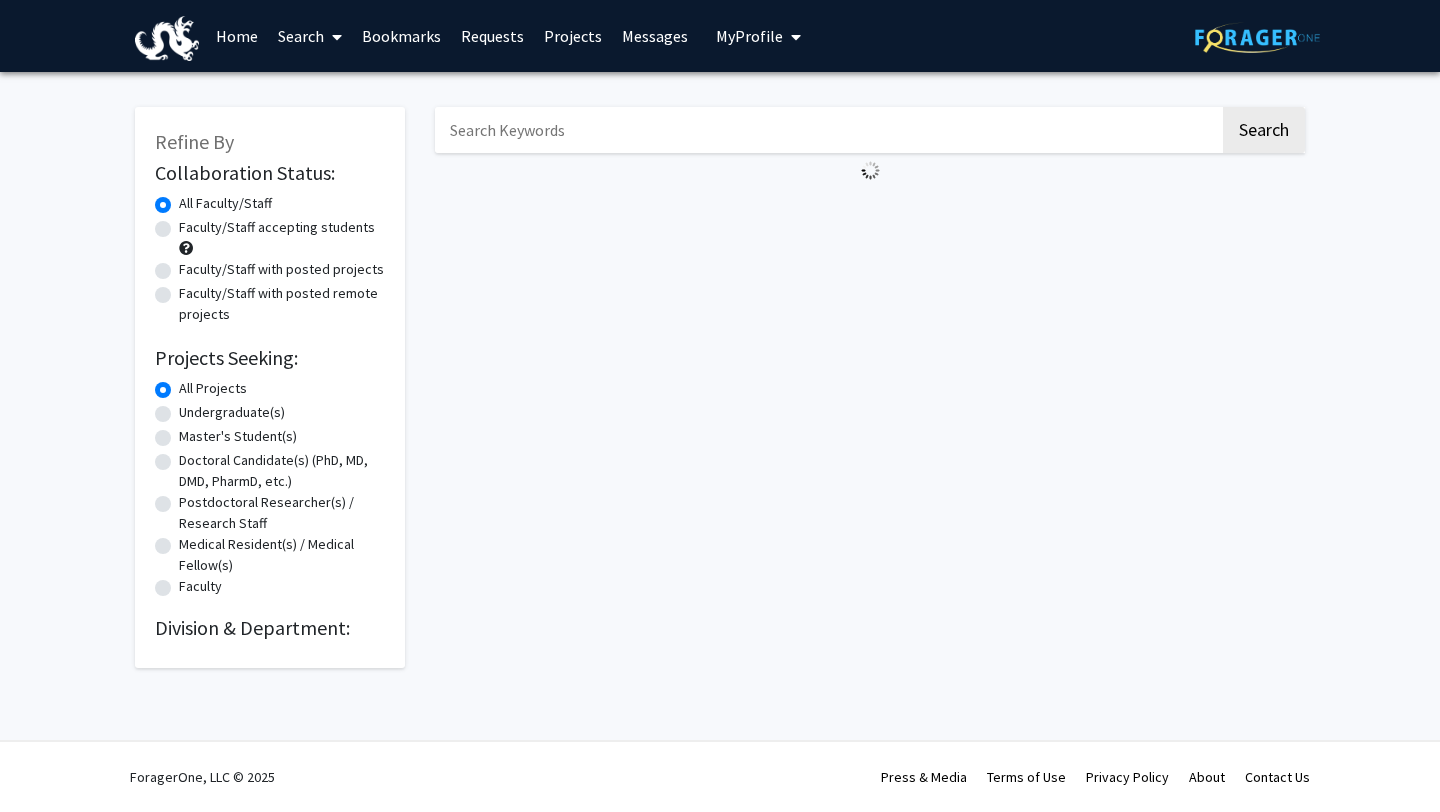 scroll, scrollTop: 0, scrollLeft: 0, axis: both 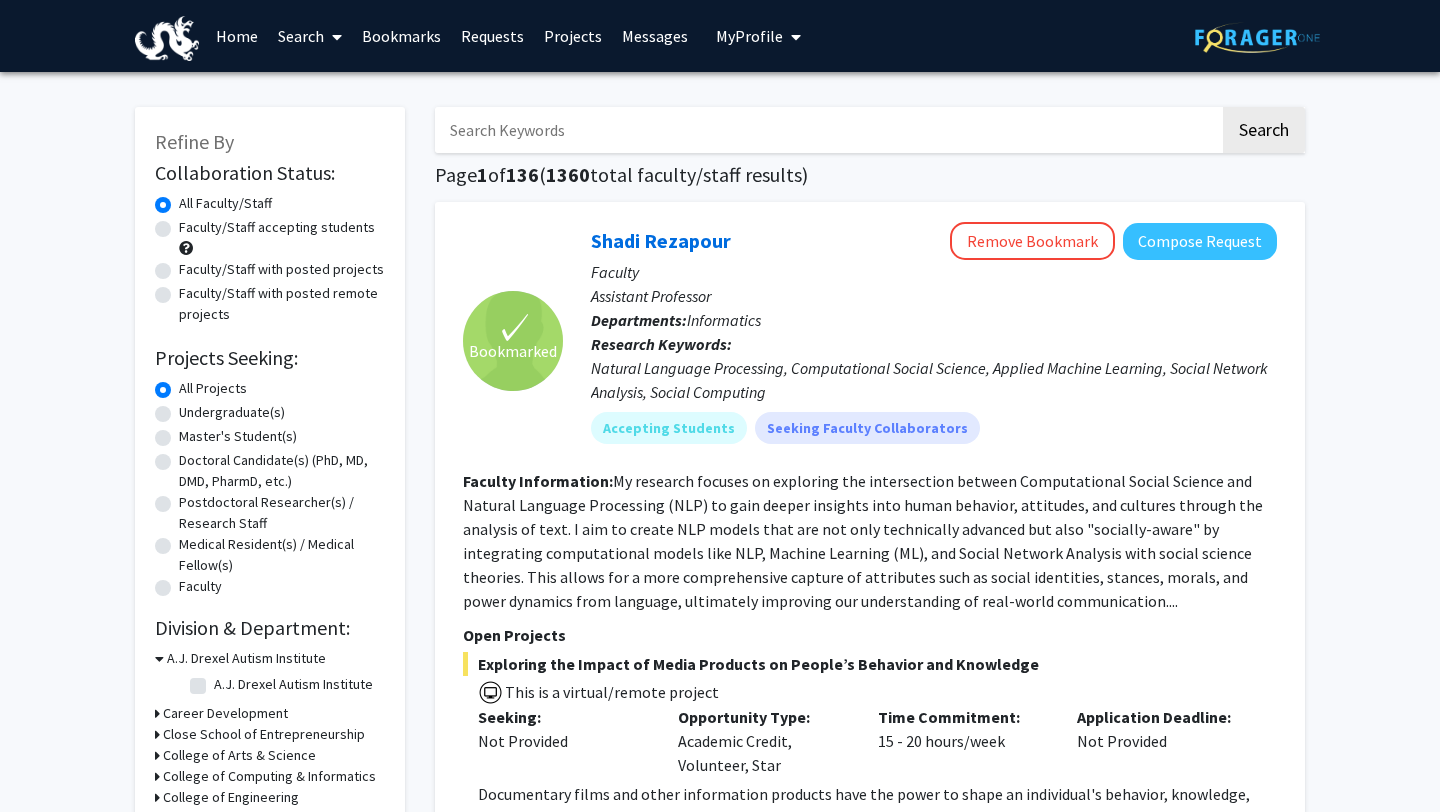 click on "Refine By Collaboration Status: Collaboration Status  All Faculty/Staff    Collaboration Status  Faculty/Staff accepting students    Collaboration Status  Faculty/Staff with posted projects    Collaboration Status  Faculty/Staff with posted remote projects    Projects Seeking: Projects Seeking Level  All Projects    Projects Seeking Level  Undergraduate(s)    Projects Seeking Level  Master's Student(s)    Projects Seeking Level  Doctoral Candidate(s) (PhD, MD, DMD, PharmD, etc.)    Projects Seeking Level  Postdoctoral Researcher(s) / Research Staff    Projects Seeking Level  Medical Resident(s) / Medical Fellow(s)    Projects Seeking Level  Faculty    Division & Department:      A.J. Drexel Autism Institute  A.J. Drexel Autism Institute  A.J. Drexel Autism Institute       Career Development       Close School of Entrepreneurship       College of Arts & Science       College of Computing & Informatics       College of Engineering       College of Media Arts and Design" 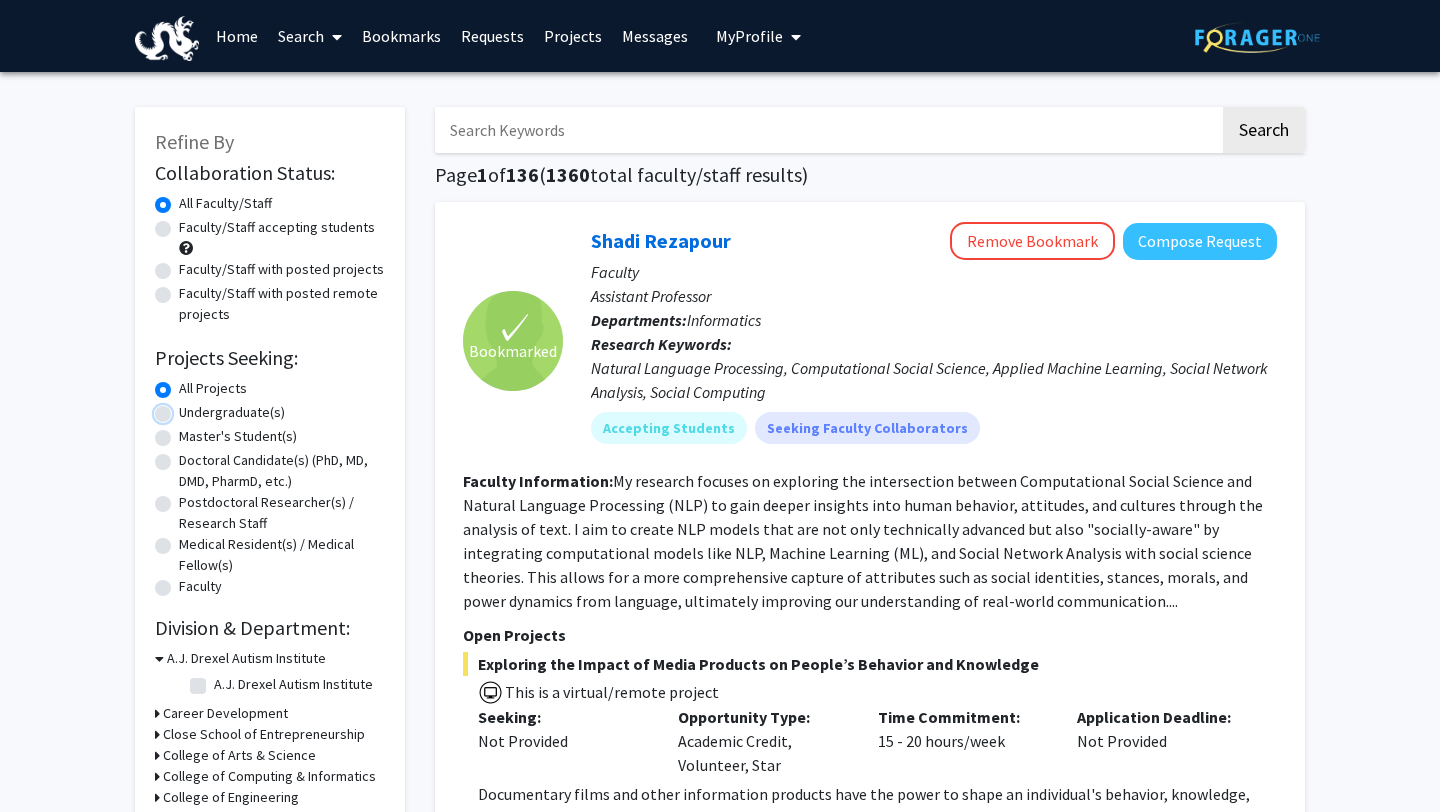 click on "Undergraduate(s)" at bounding box center (185, 408) 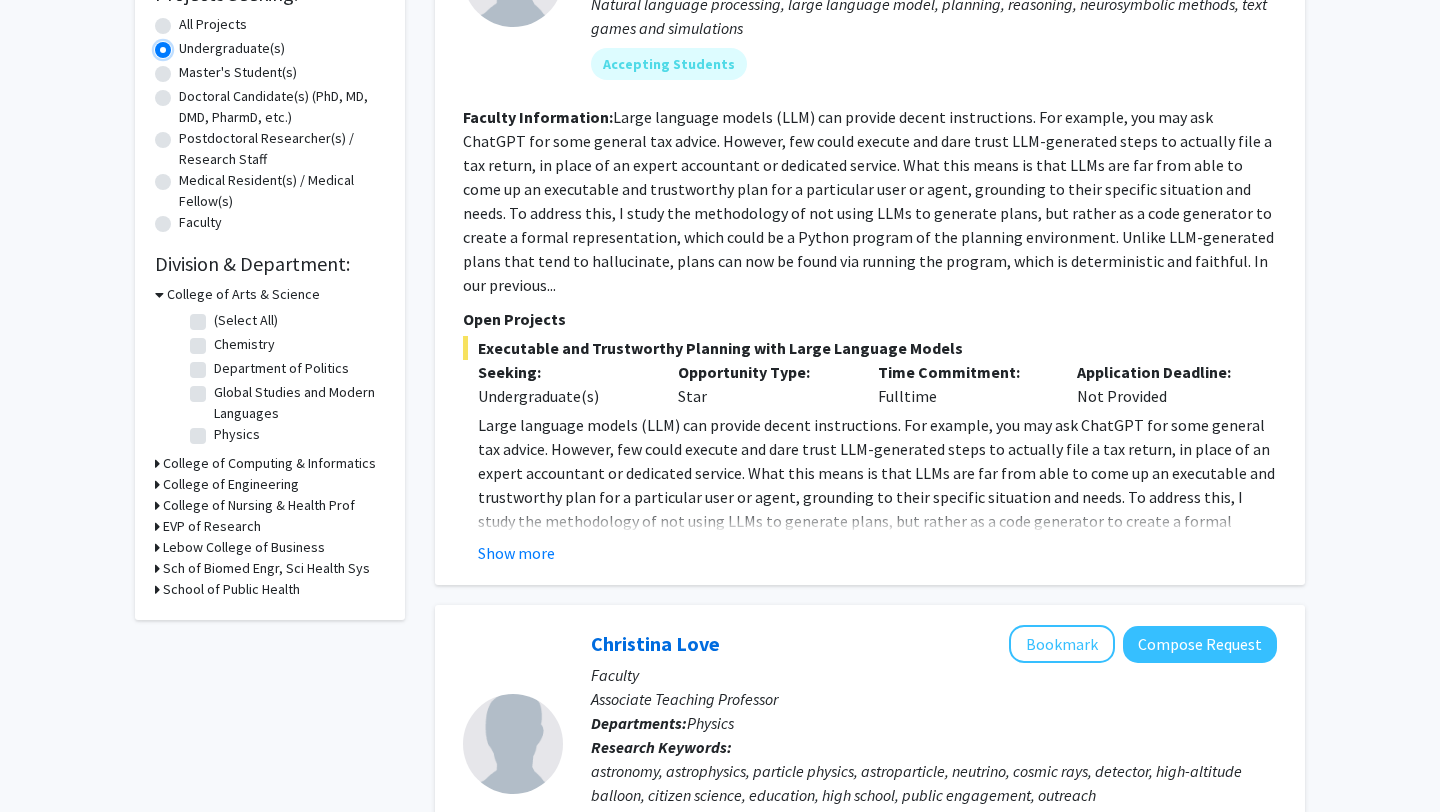 scroll, scrollTop: 372, scrollLeft: 0, axis: vertical 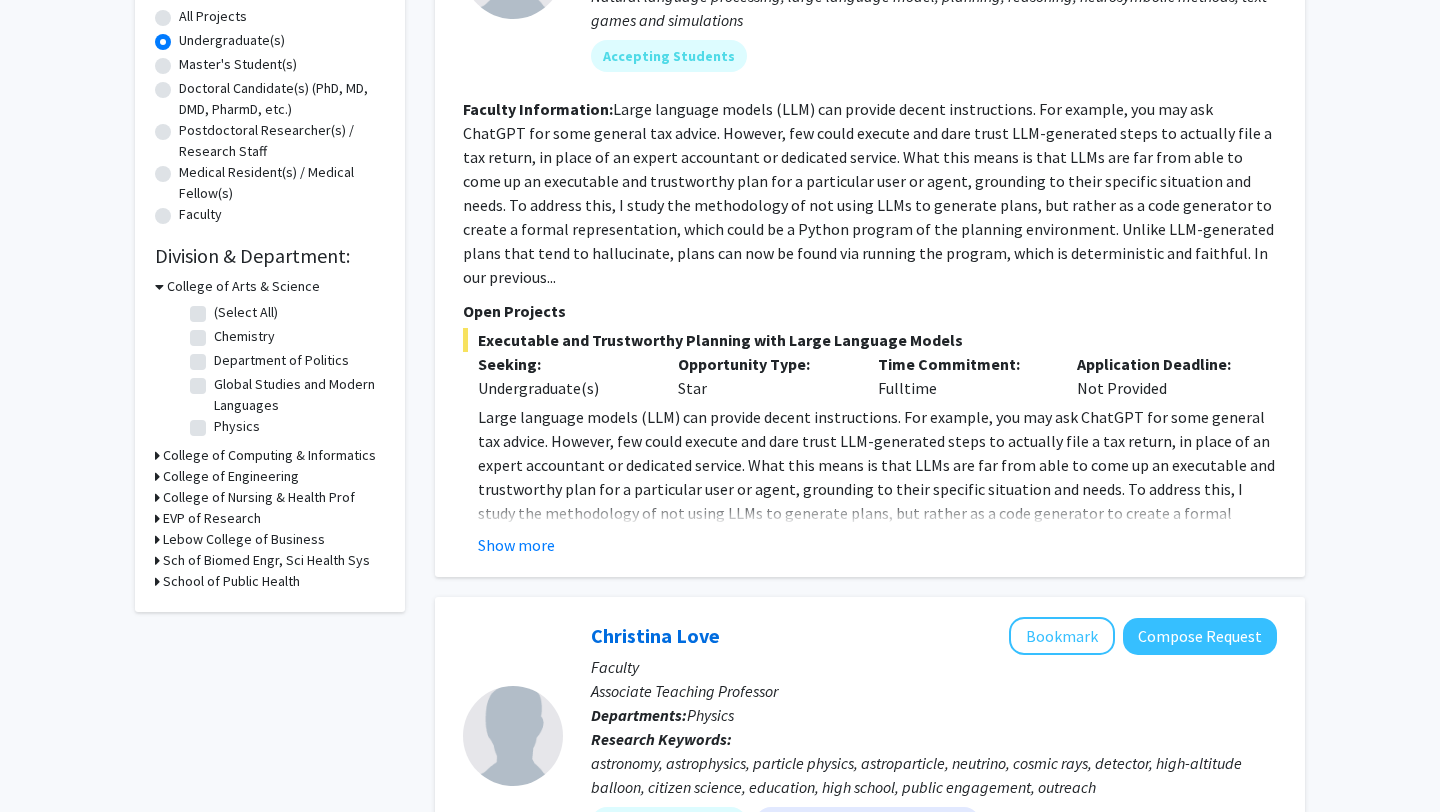 click on "Chemistry" 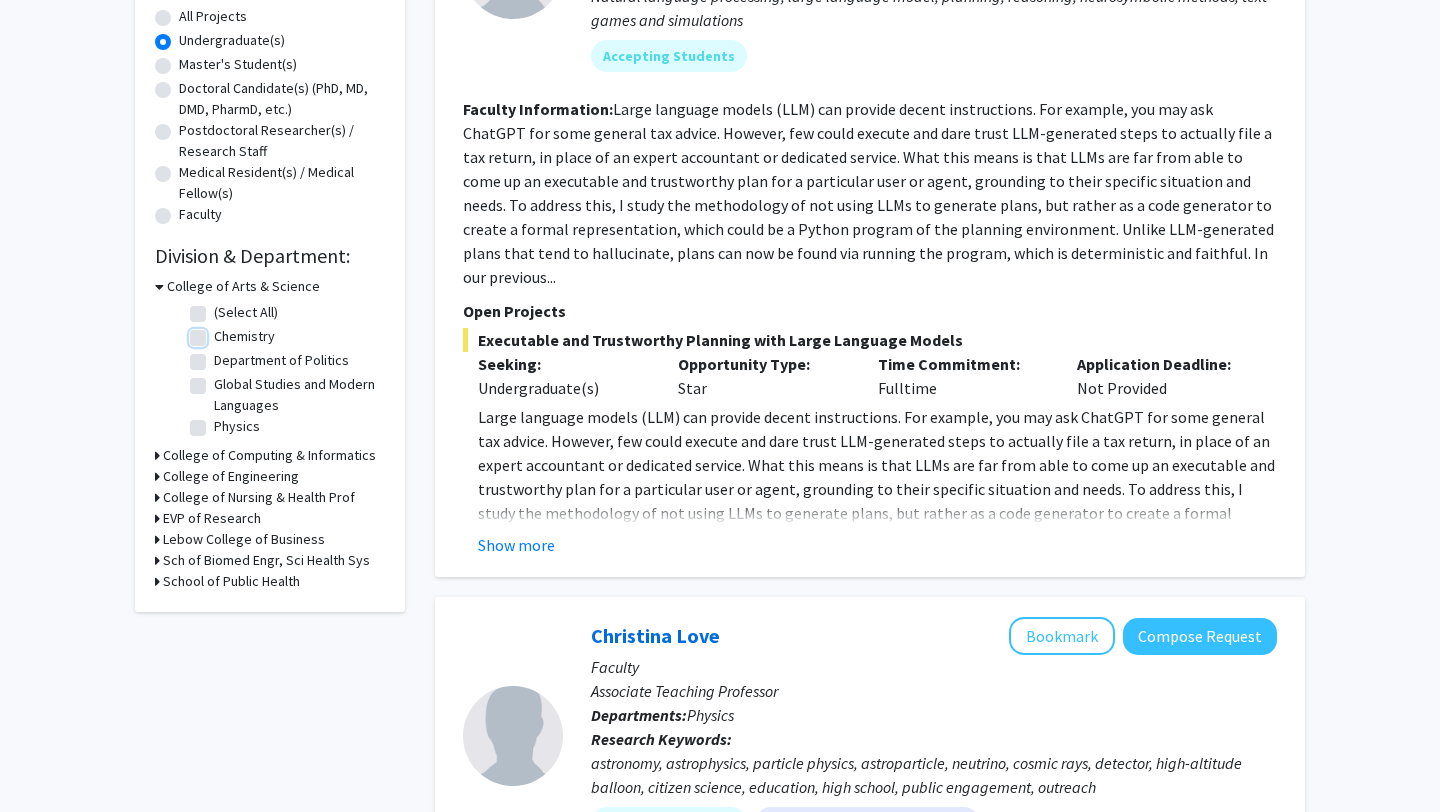 click on "Chemistry" at bounding box center (220, 332) 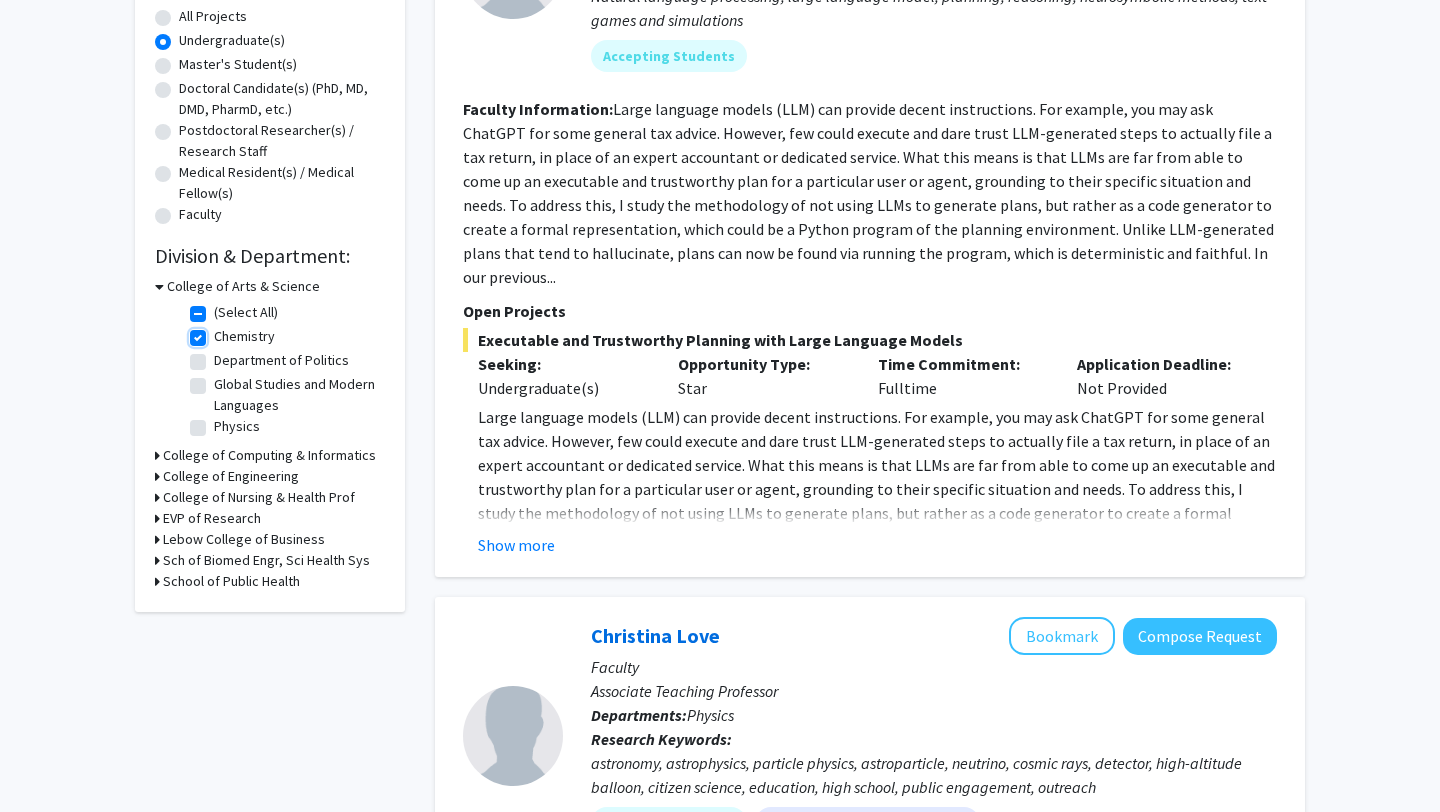 checkbox on "true" 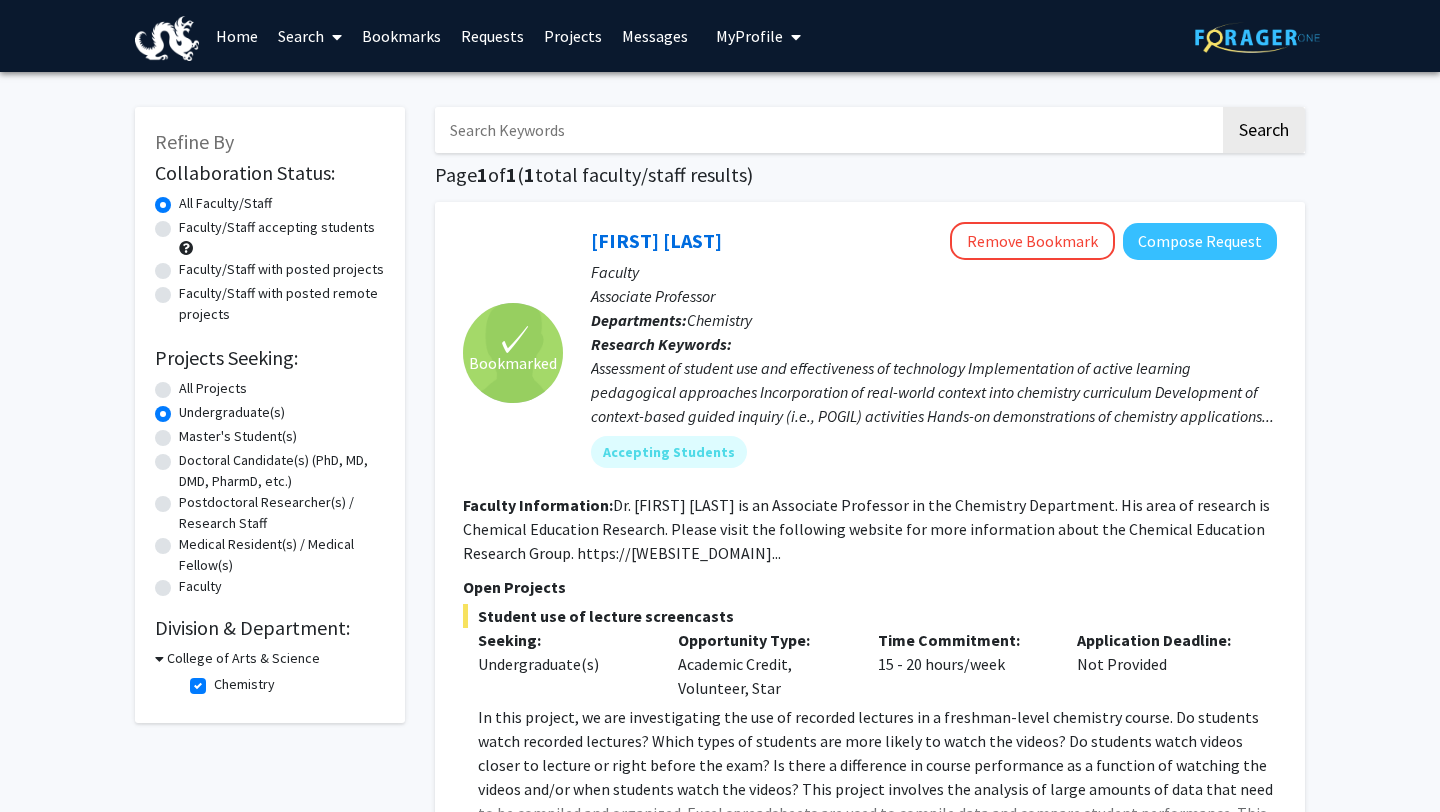 scroll, scrollTop: 286, scrollLeft: 0, axis: vertical 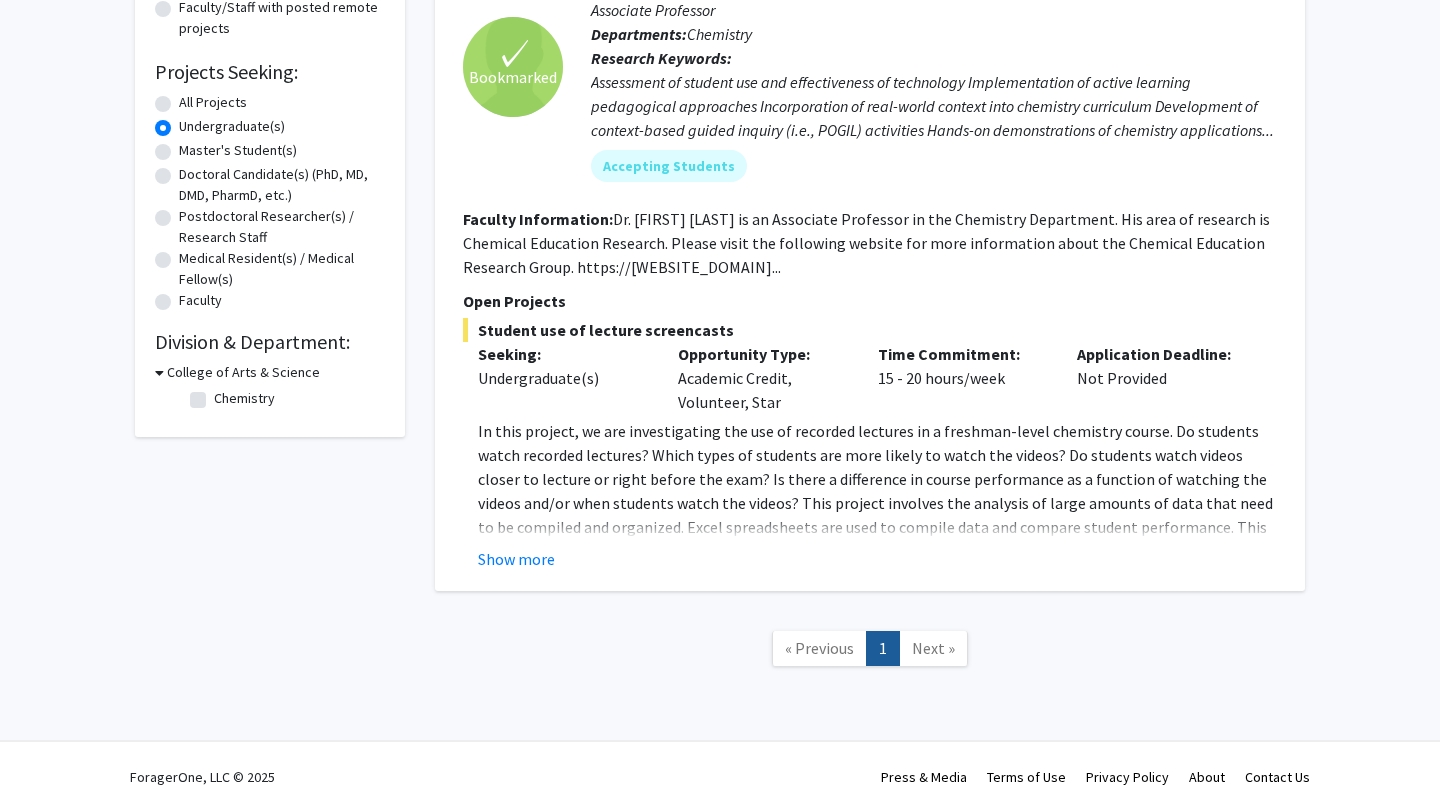 checkbox on "false" 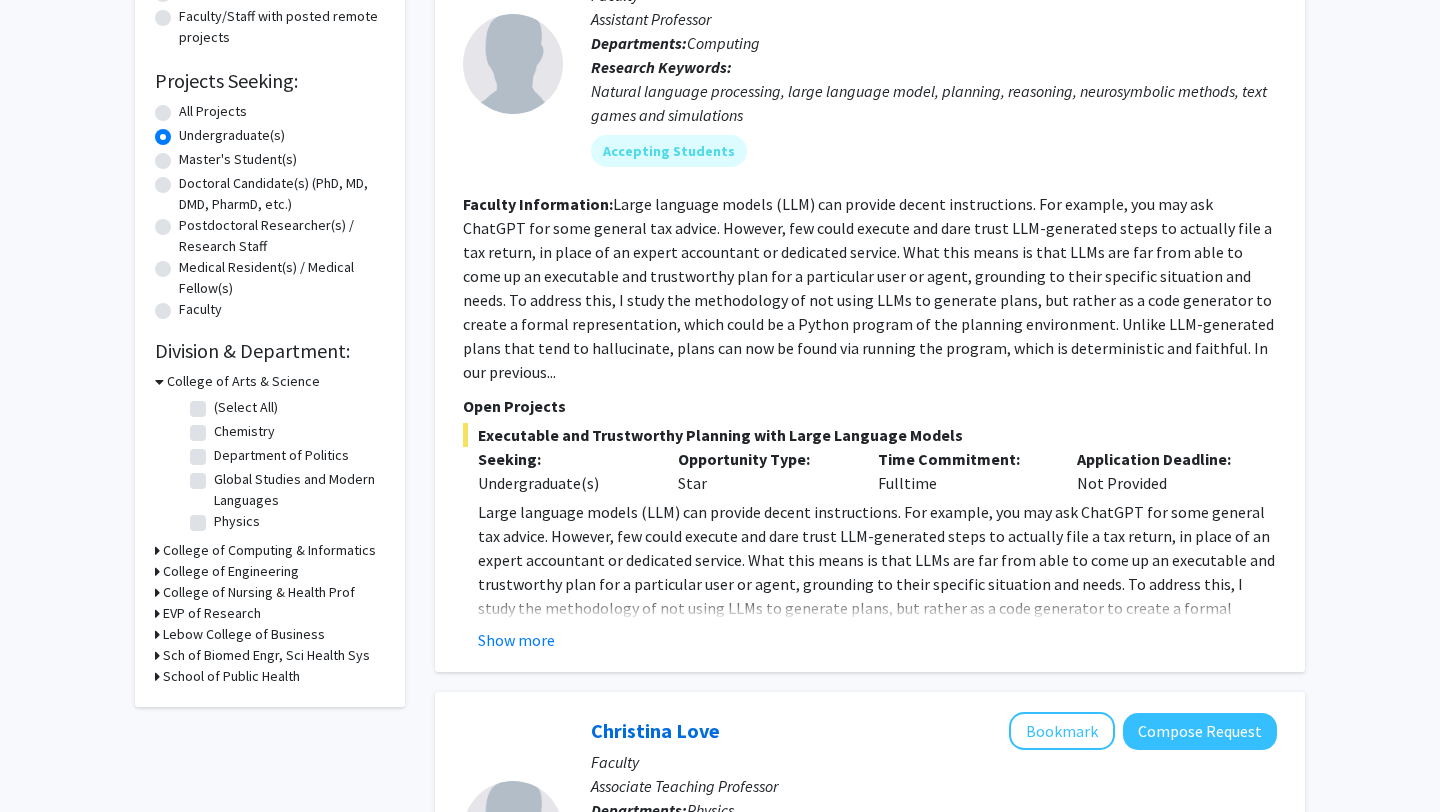 scroll, scrollTop: 434, scrollLeft: 0, axis: vertical 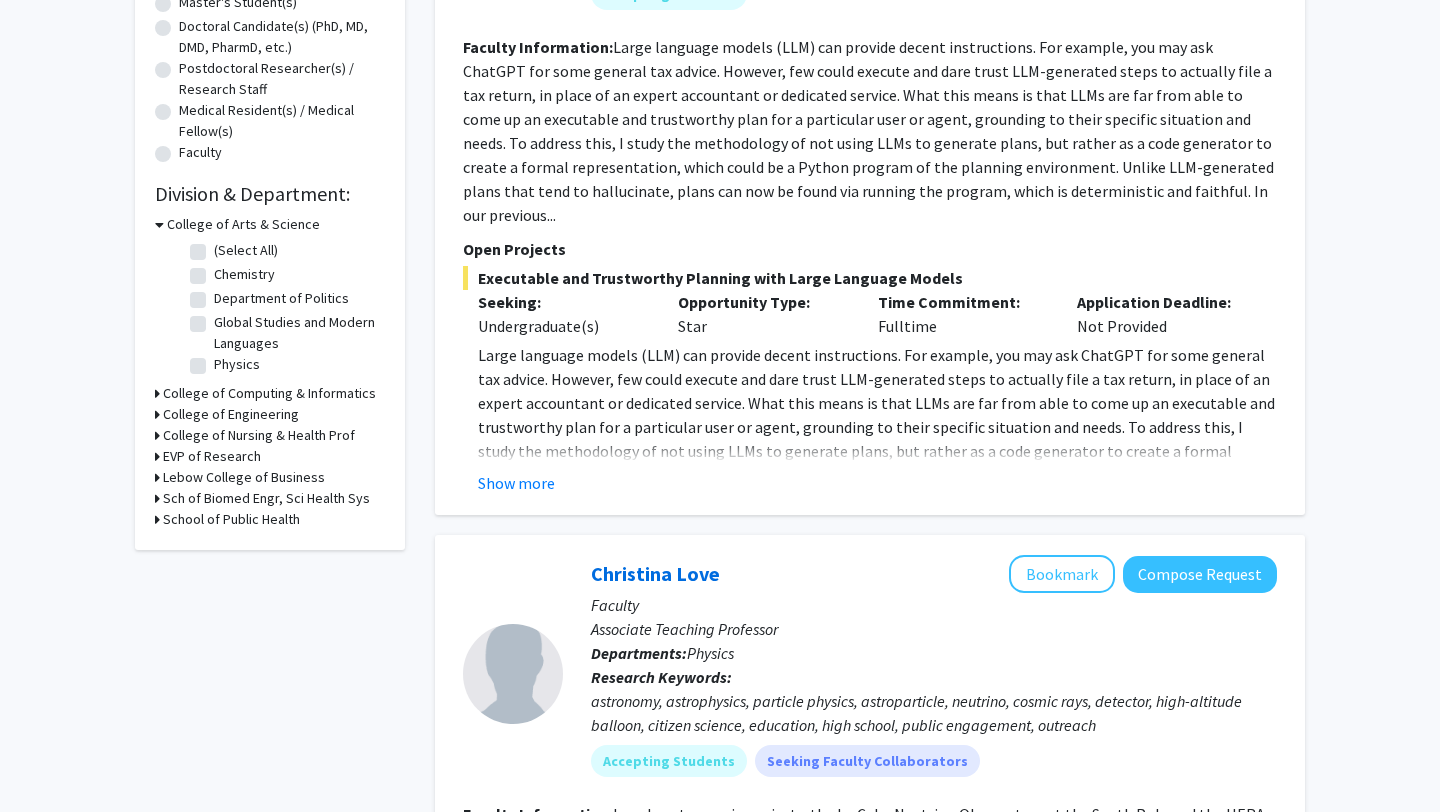 click on "College of Nursing & Health Prof" at bounding box center (259, 435) 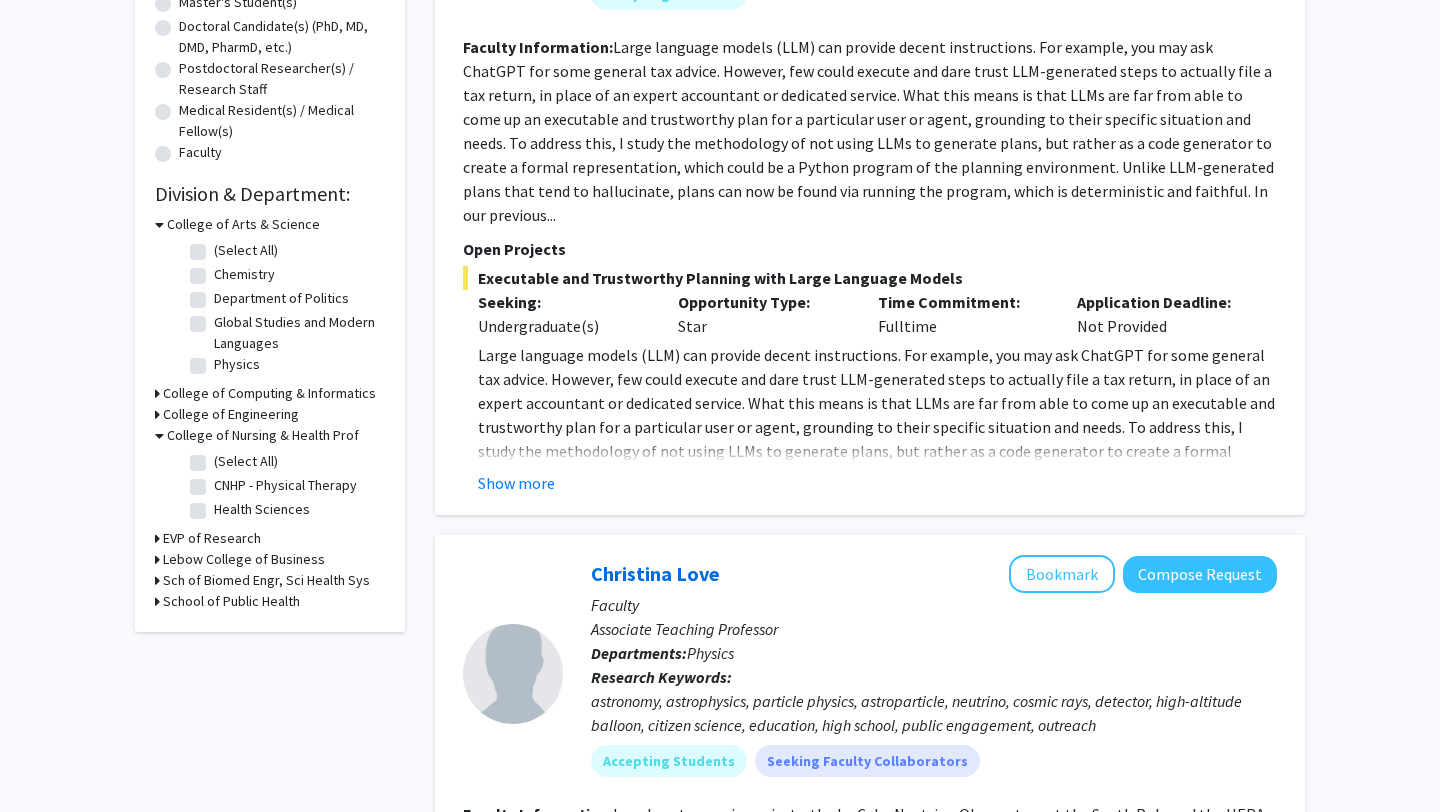 click on "EVP of Research" at bounding box center [212, 538] 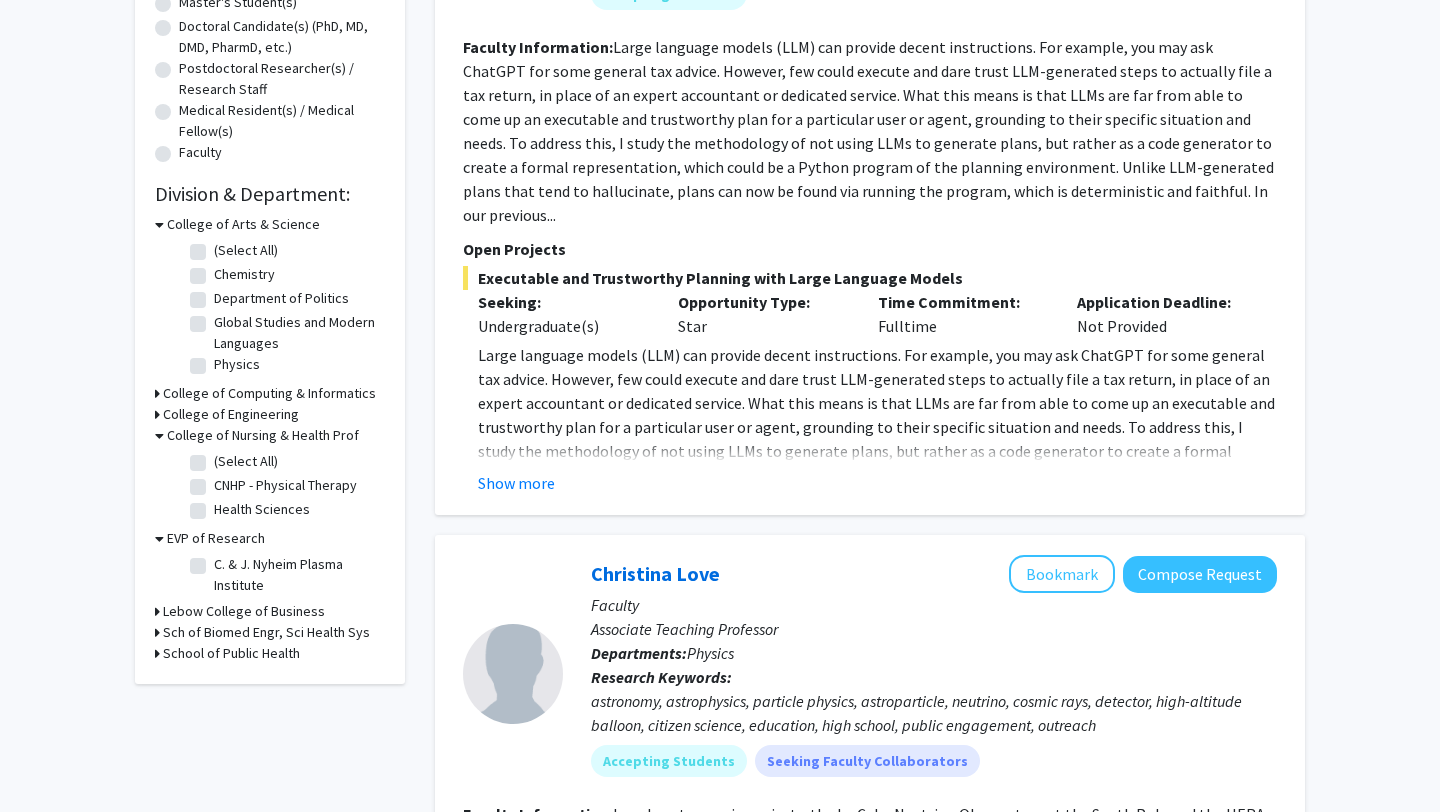 click on "Lebow College of Business" at bounding box center (244, 611) 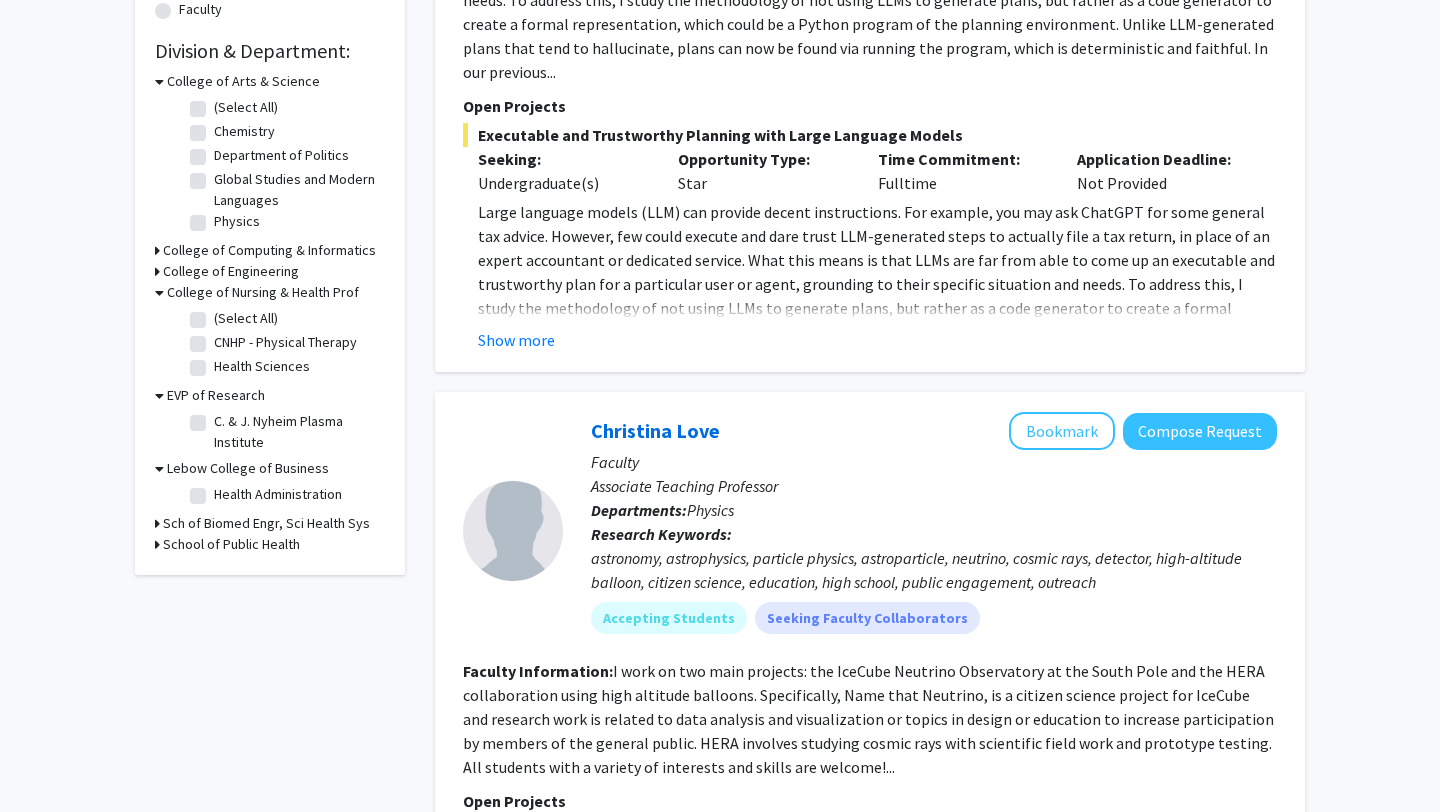 scroll, scrollTop: 578, scrollLeft: 0, axis: vertical 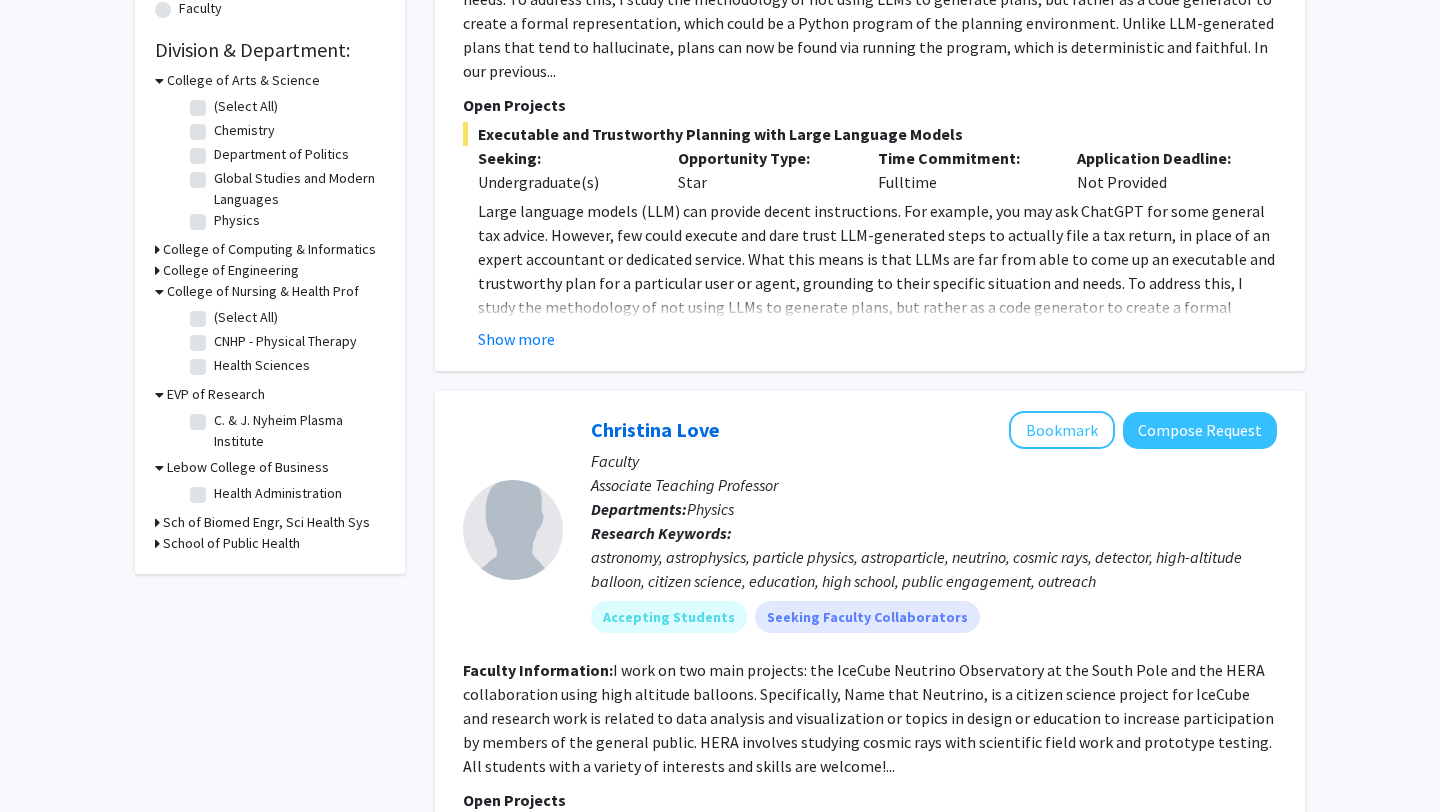click on "C. & J. Nyheim Plasma Institute" 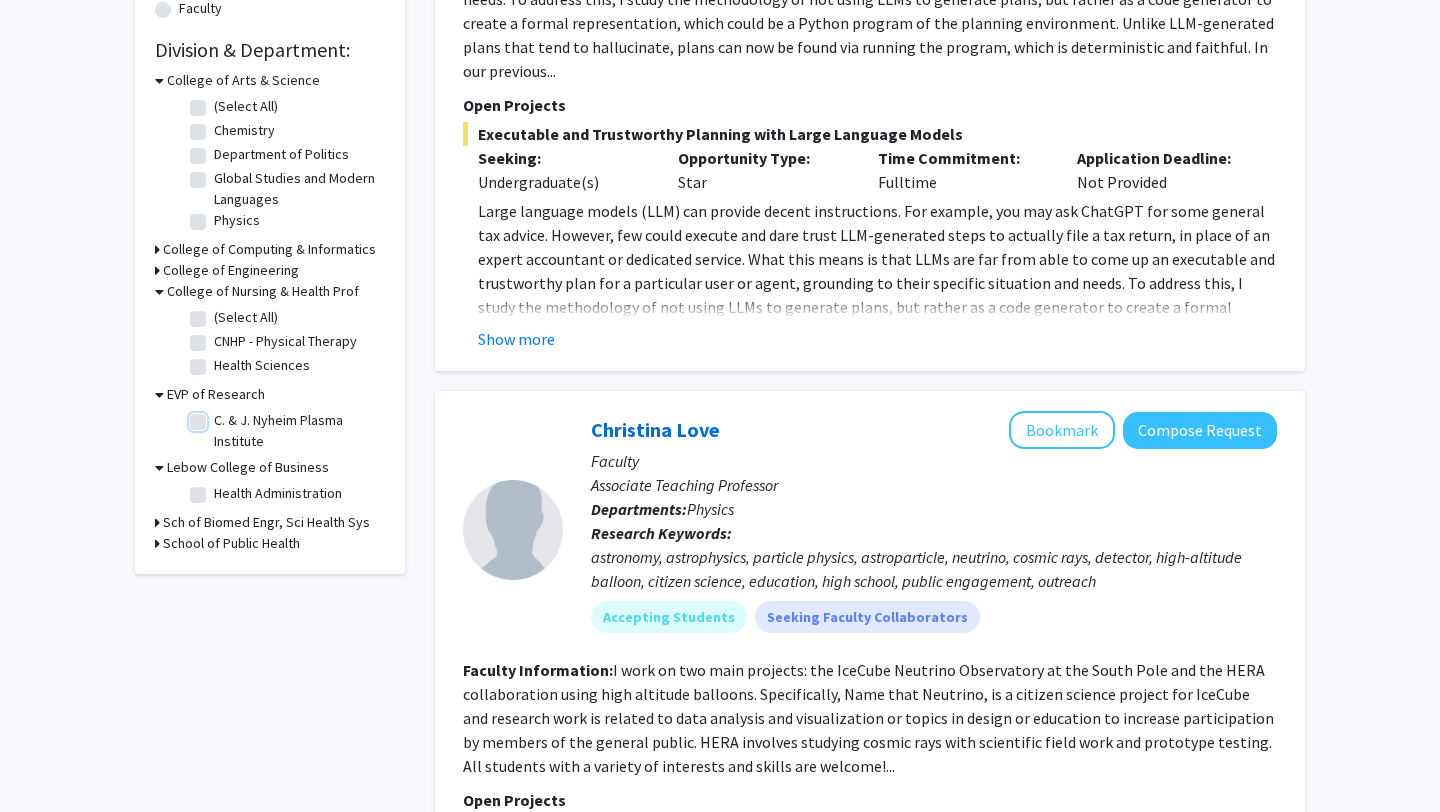 click on "C. & J. Nyheim Plasma Institute" at bounding box center [220, 416] 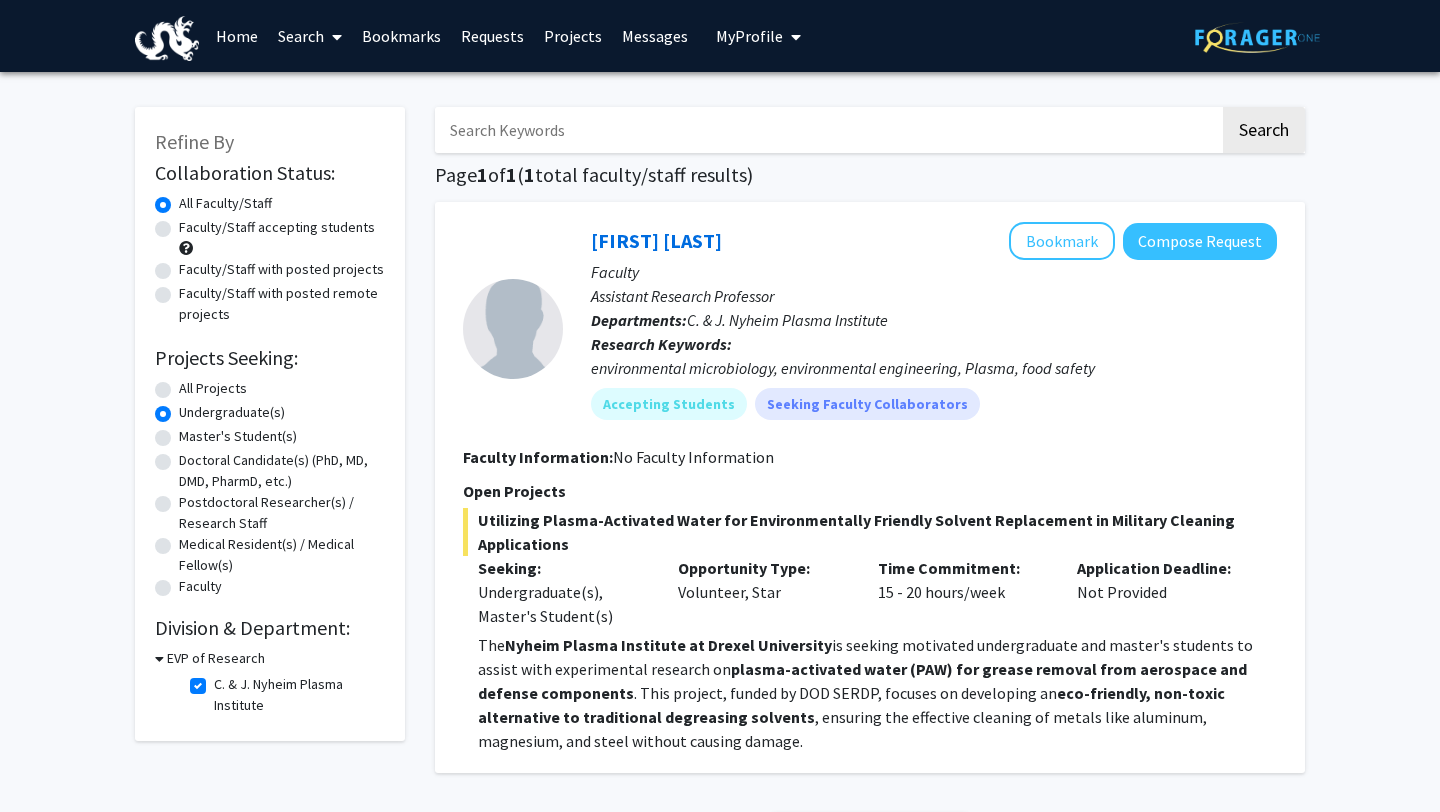 scroll, scrollTop: 182, scrollLeft: 0, axis: vertical 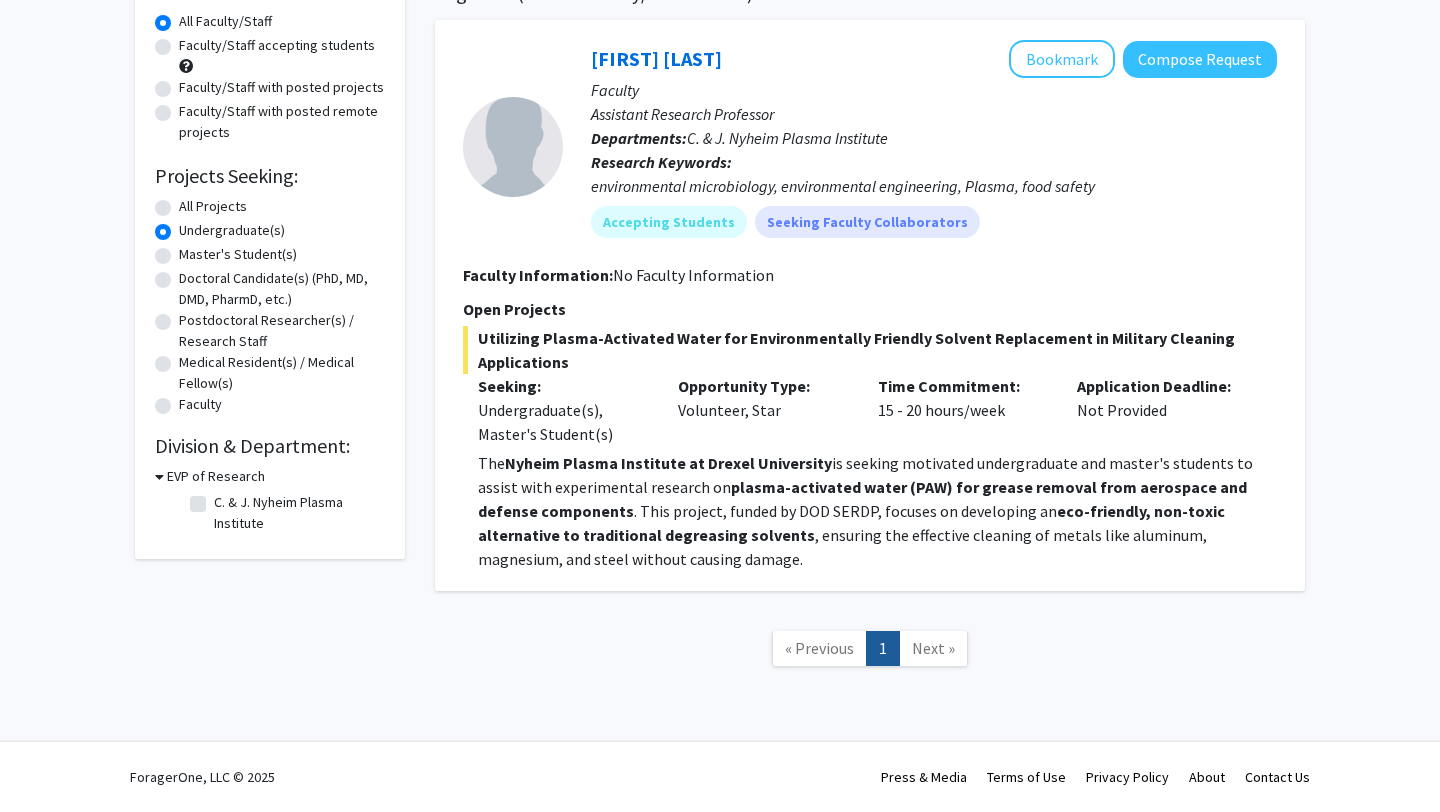 checkbox on "false" 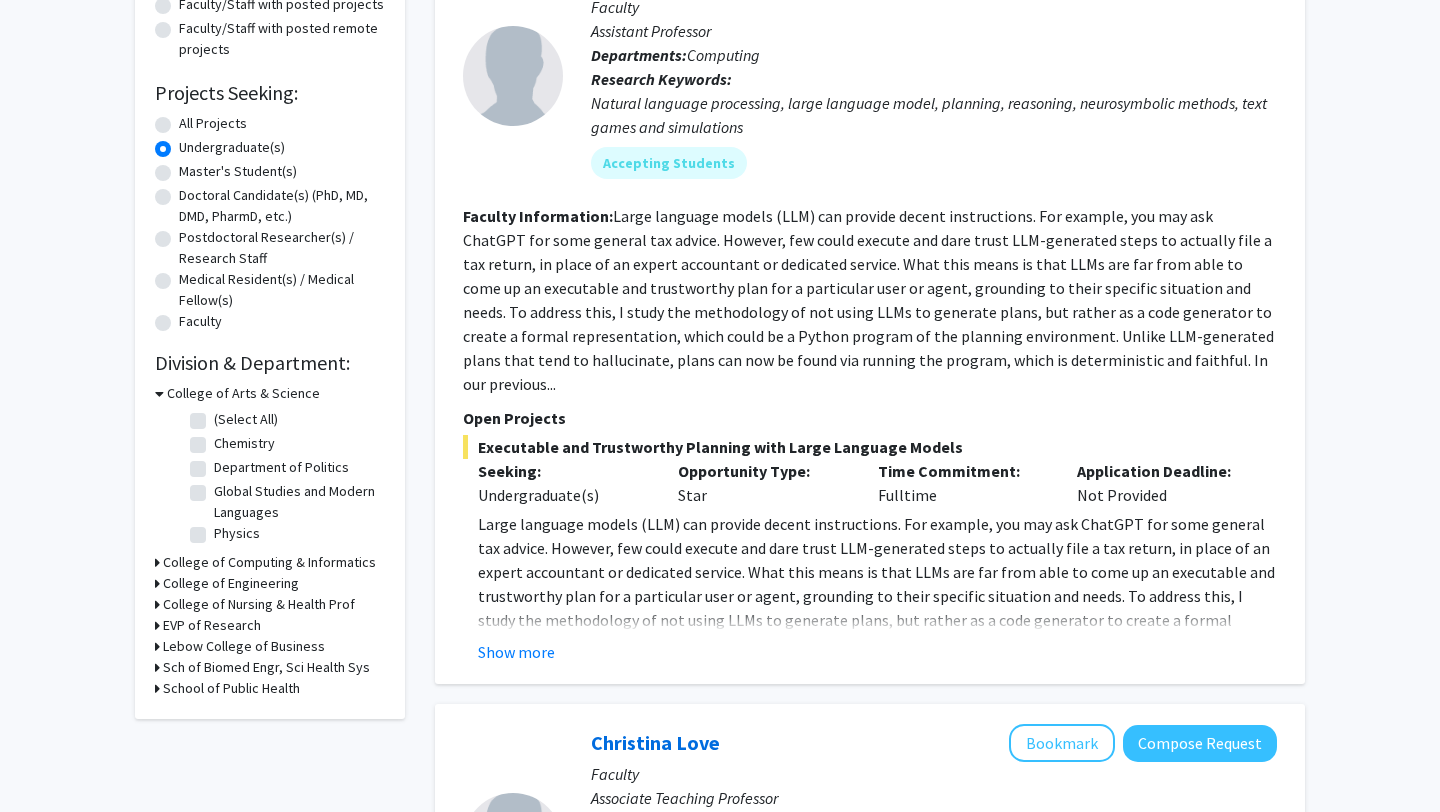 scroll, scrollTop: 277, scrollLeft: 0, axis: vertical 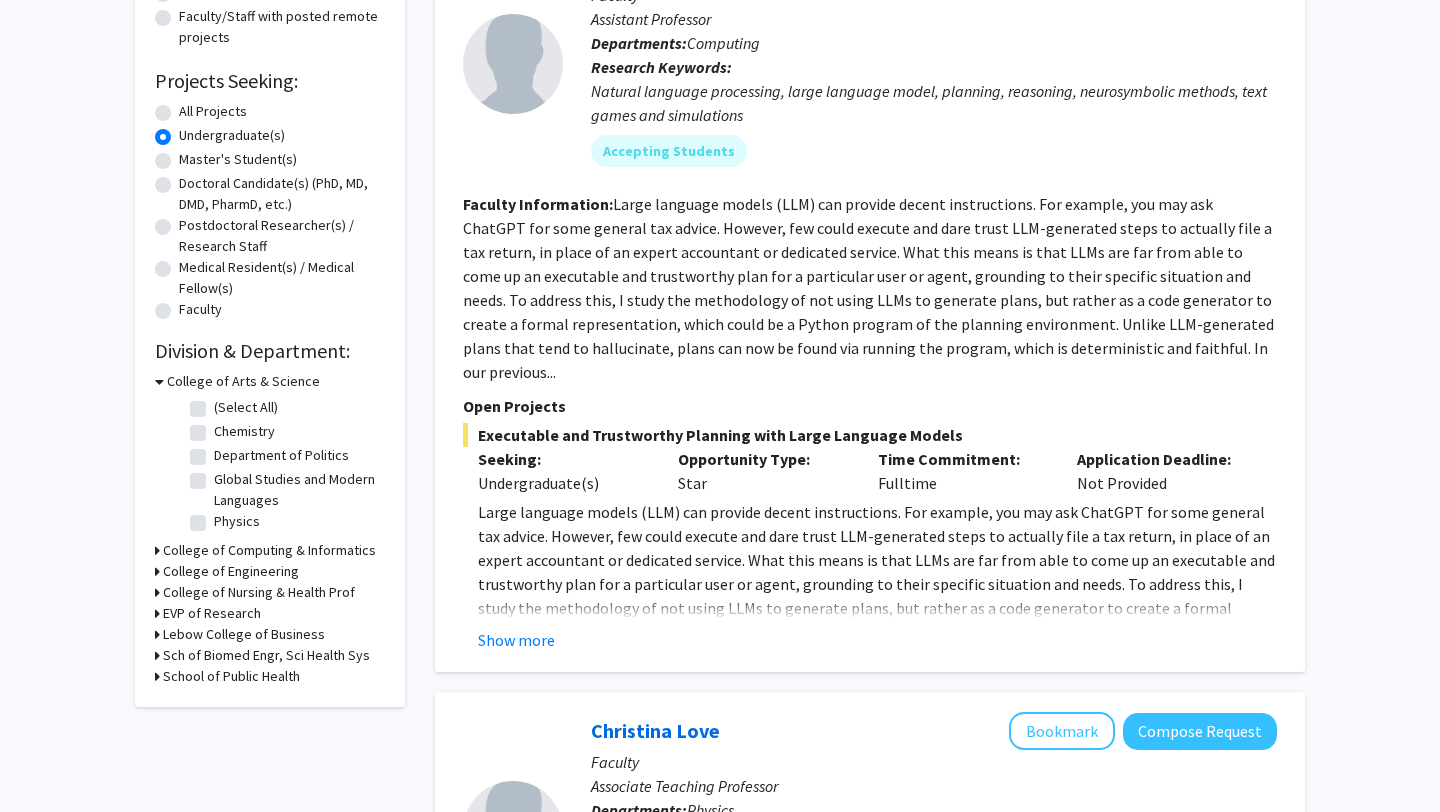 click on "College of Nursing & Health Prof" at bounding box center (259, 592) 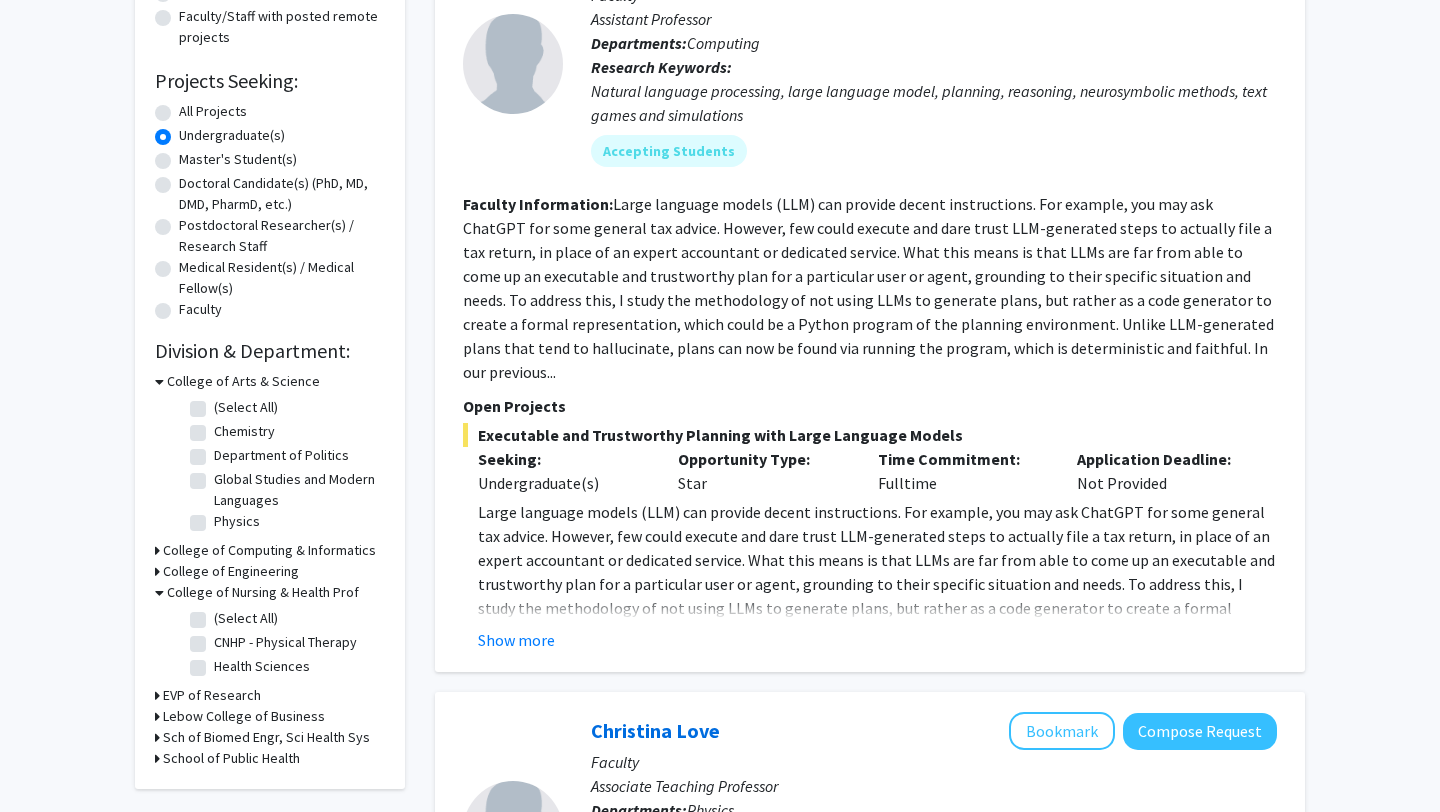 click on "(Select All)  (Select All)" 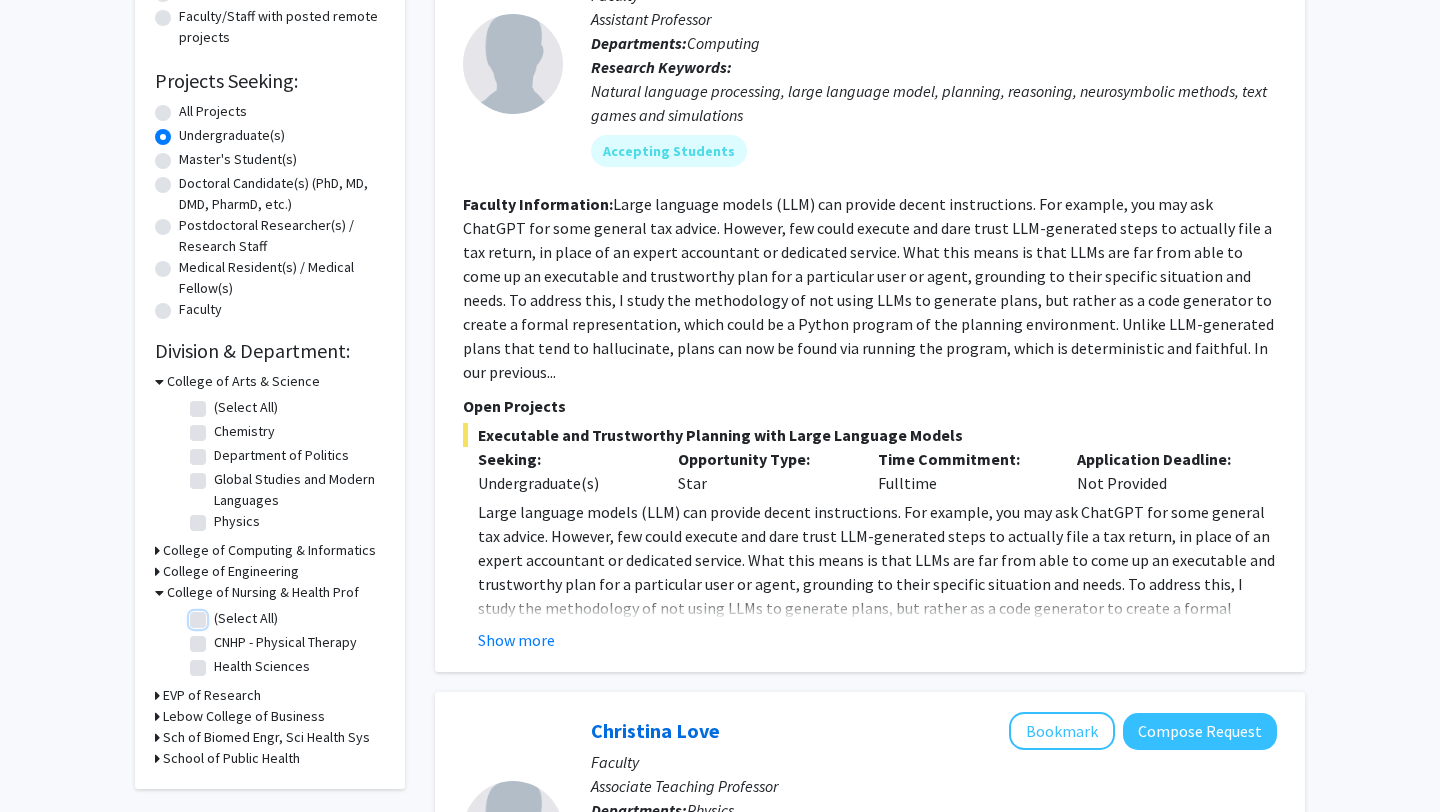 click on "(Select All)" at bounding box center [220, 614] 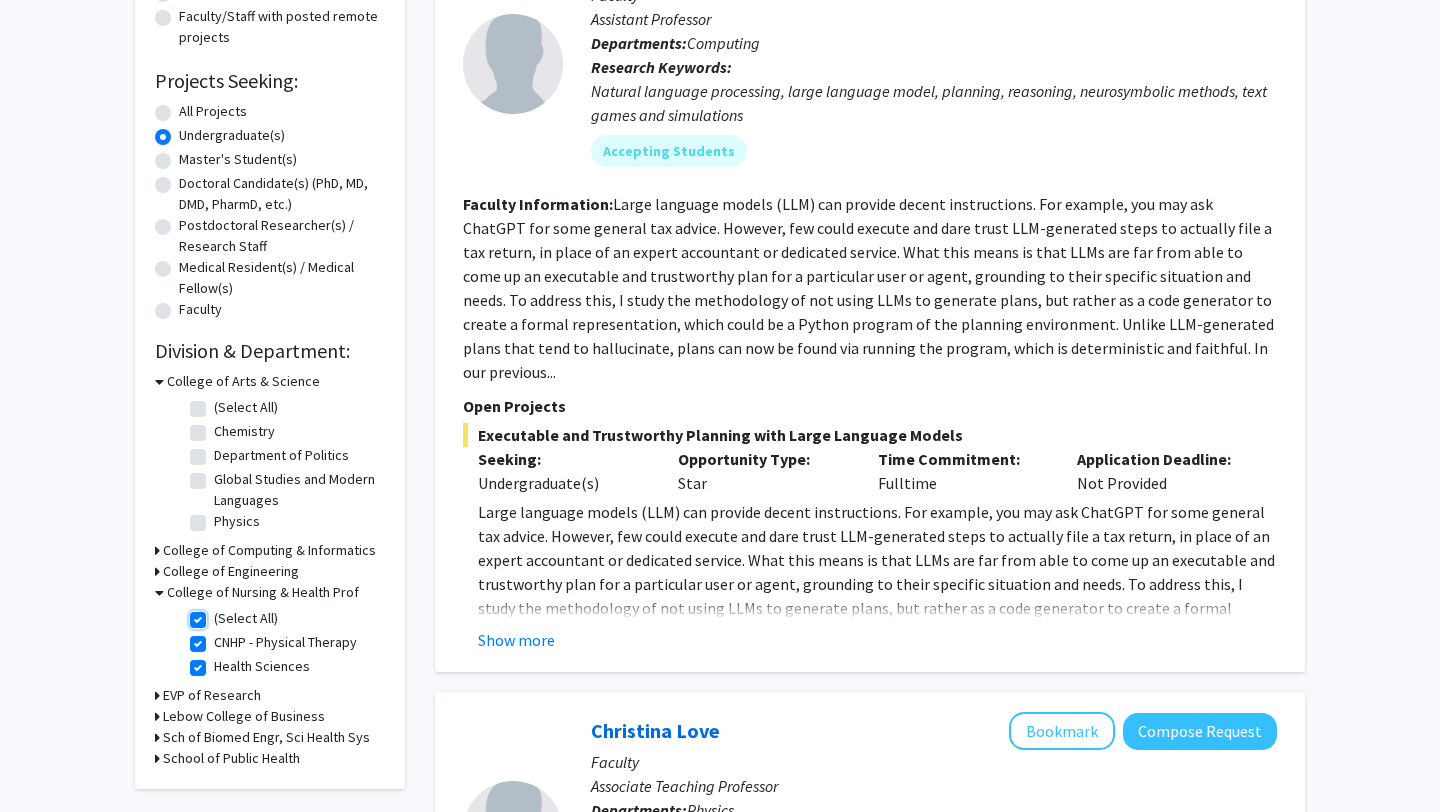 checkbox on "true" 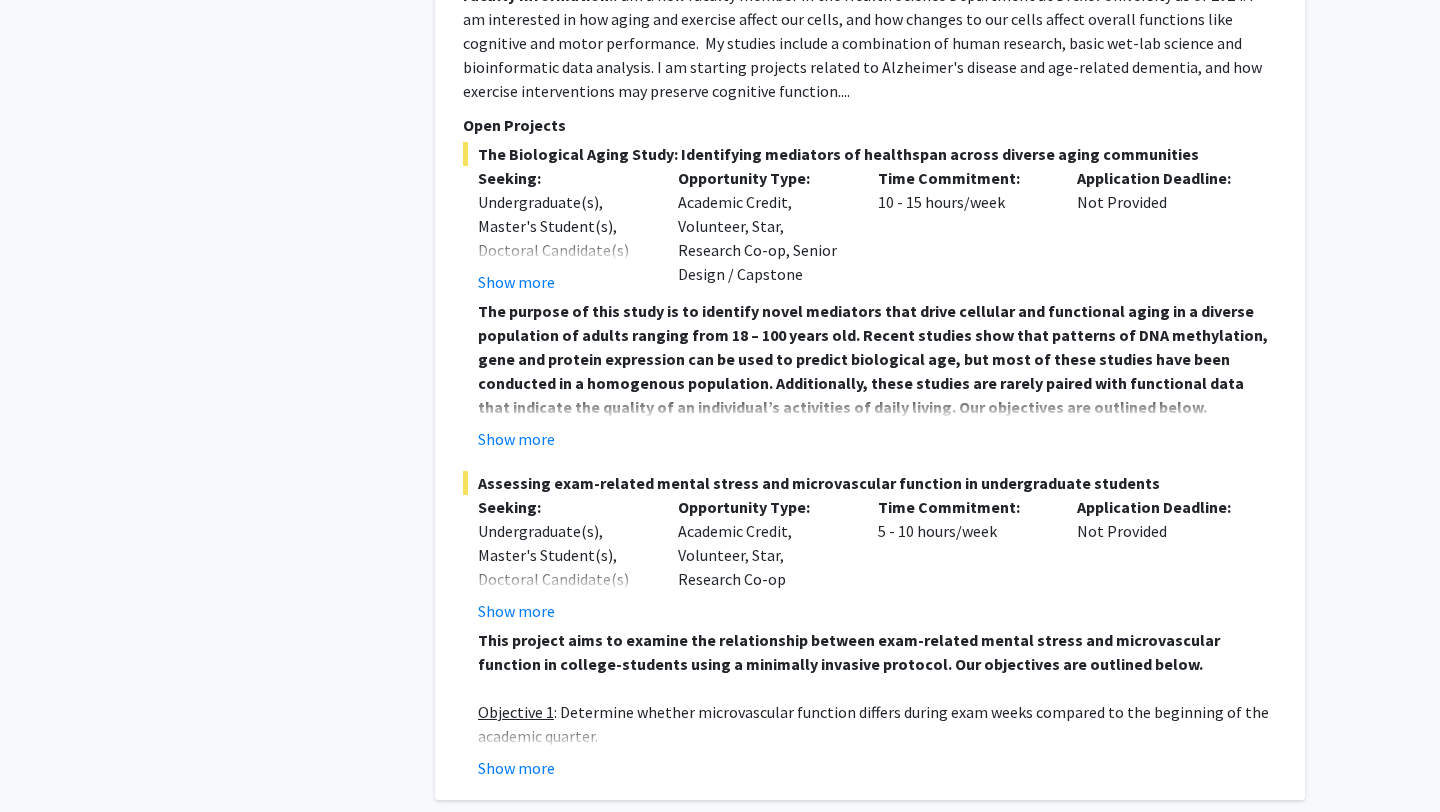 scroll, scrollTop: 1357, scrollLeft: 0, axis: vertical 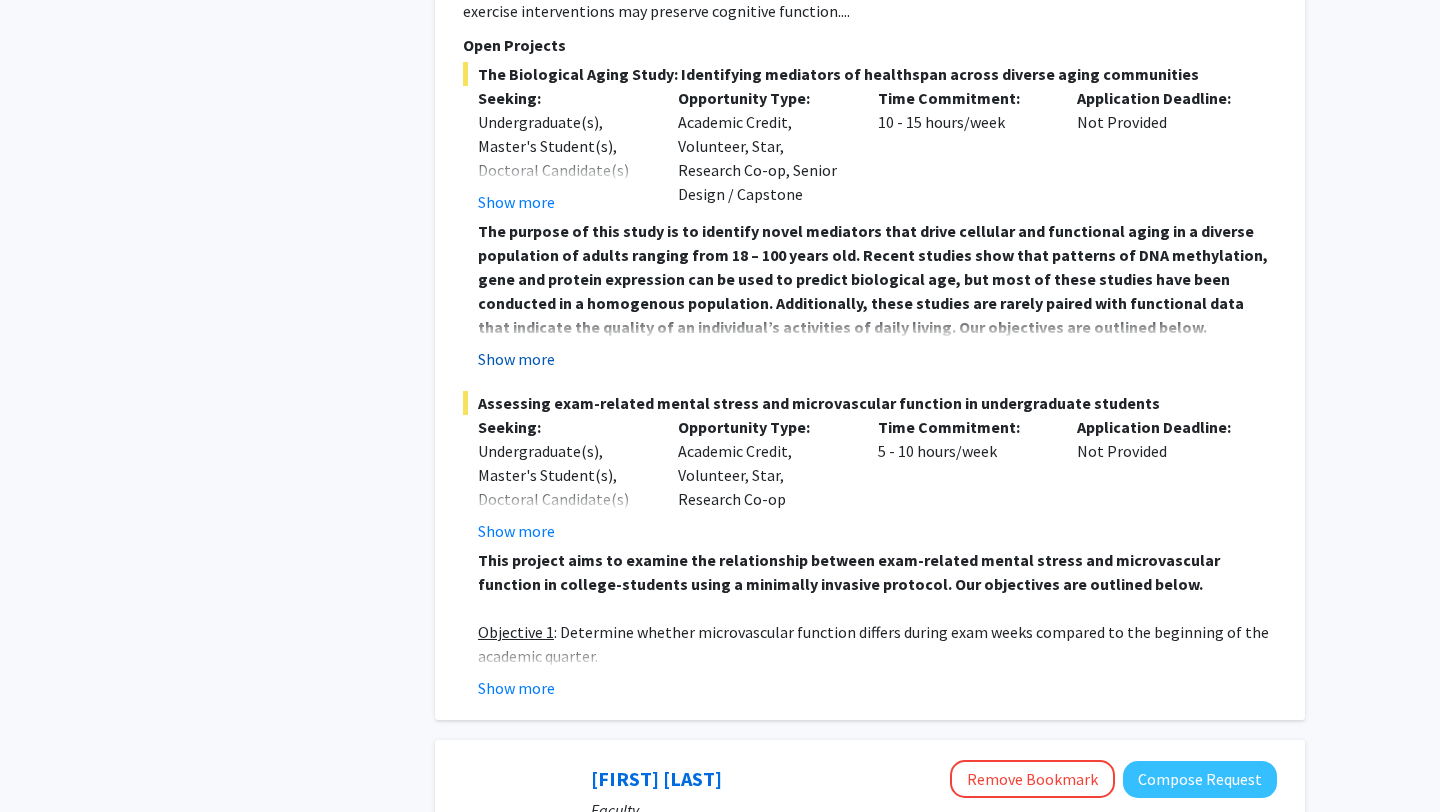 click on "Show more" 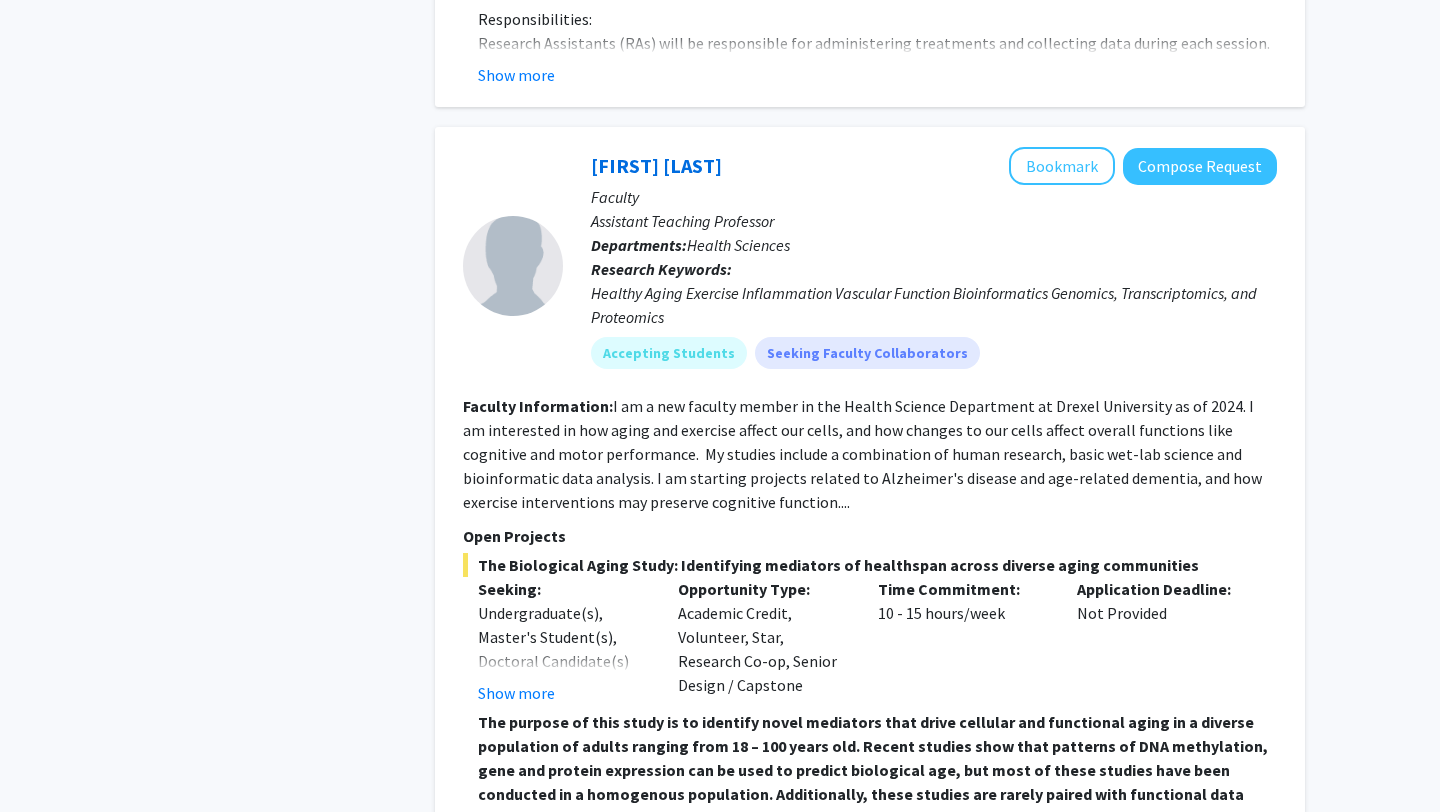 scroll, scrollTop: 865, scrollLeft: 0, axis: vertical 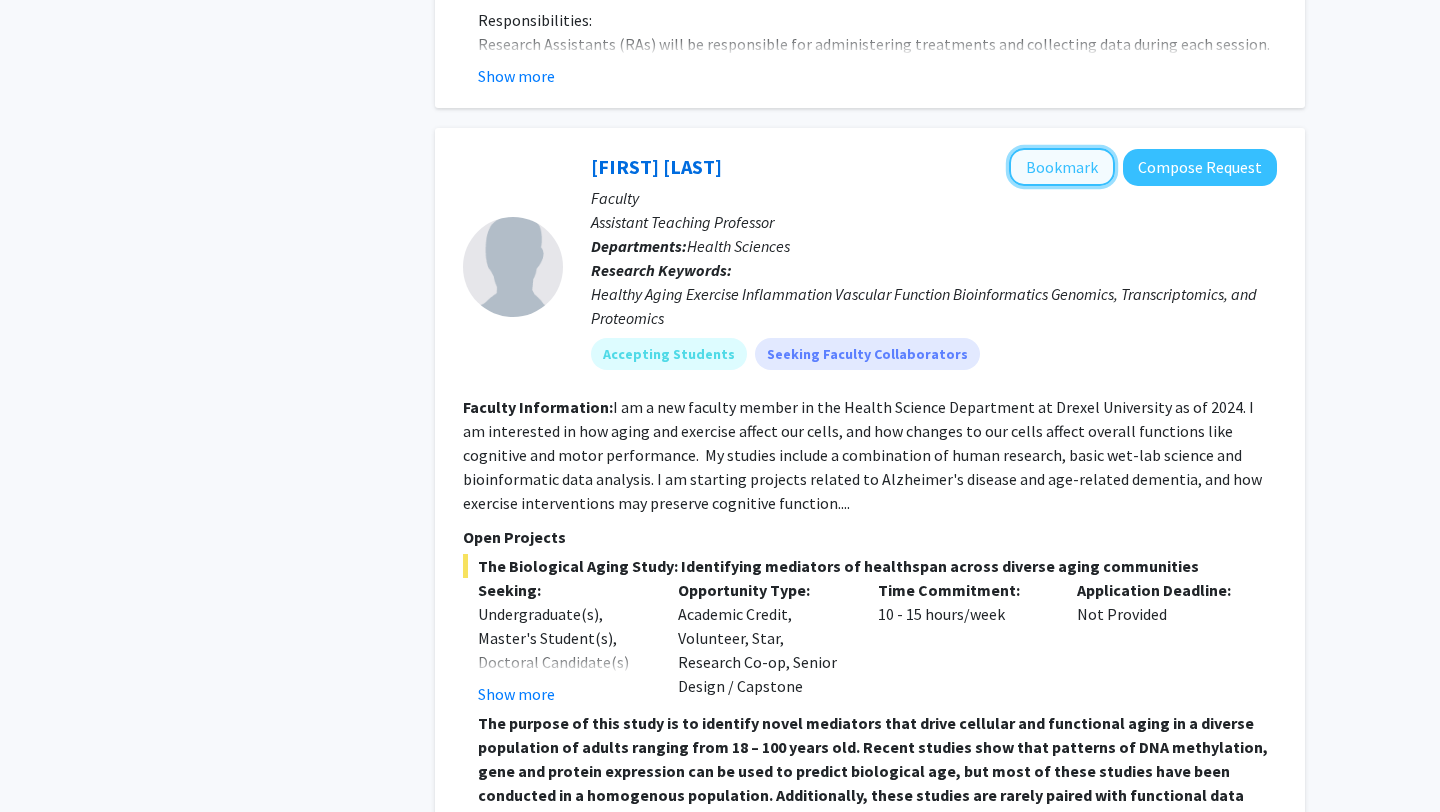 click on "Bookmark" 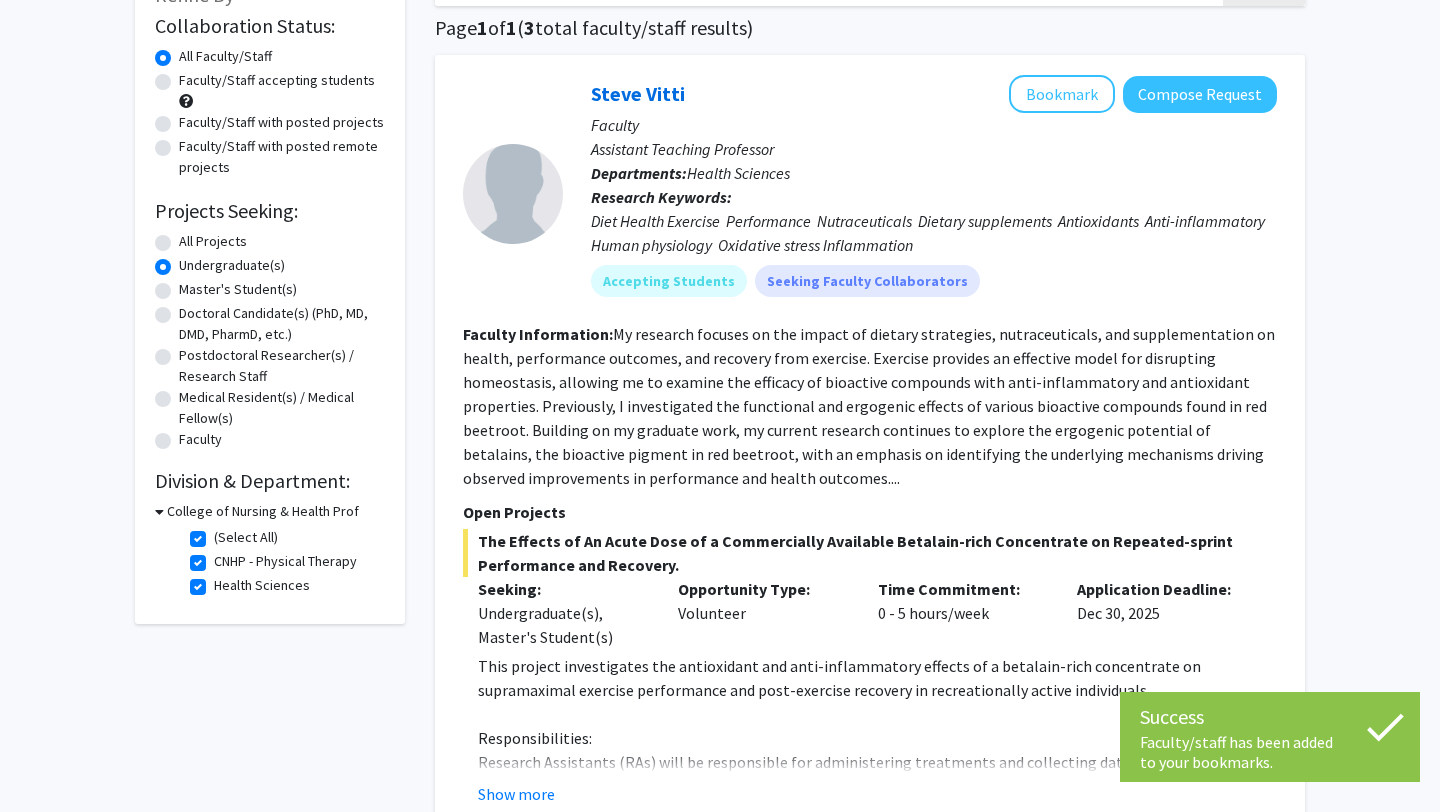 scroll, scrollTop: 412, scrollLeft: 0, axis: vertical 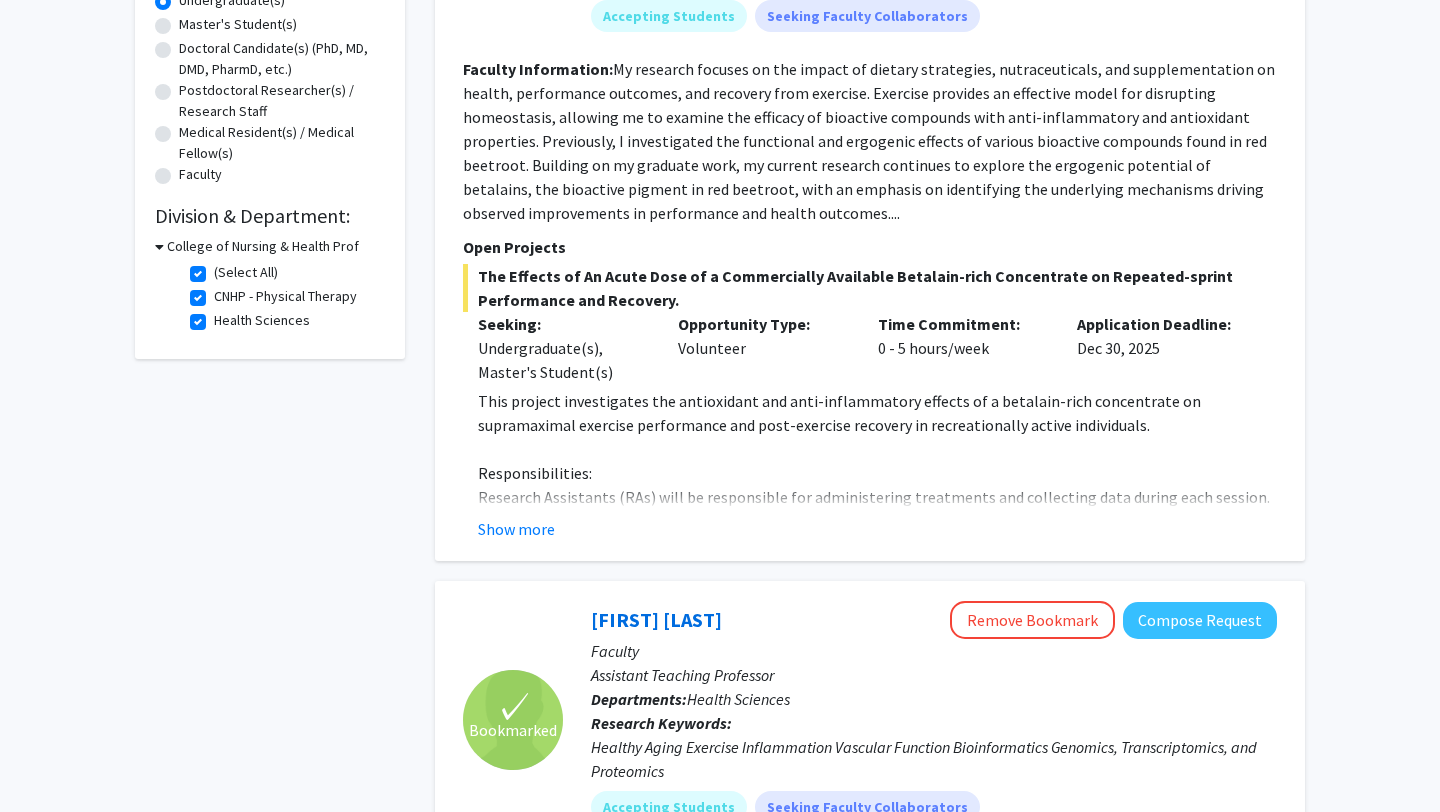 click on "(Select All)" 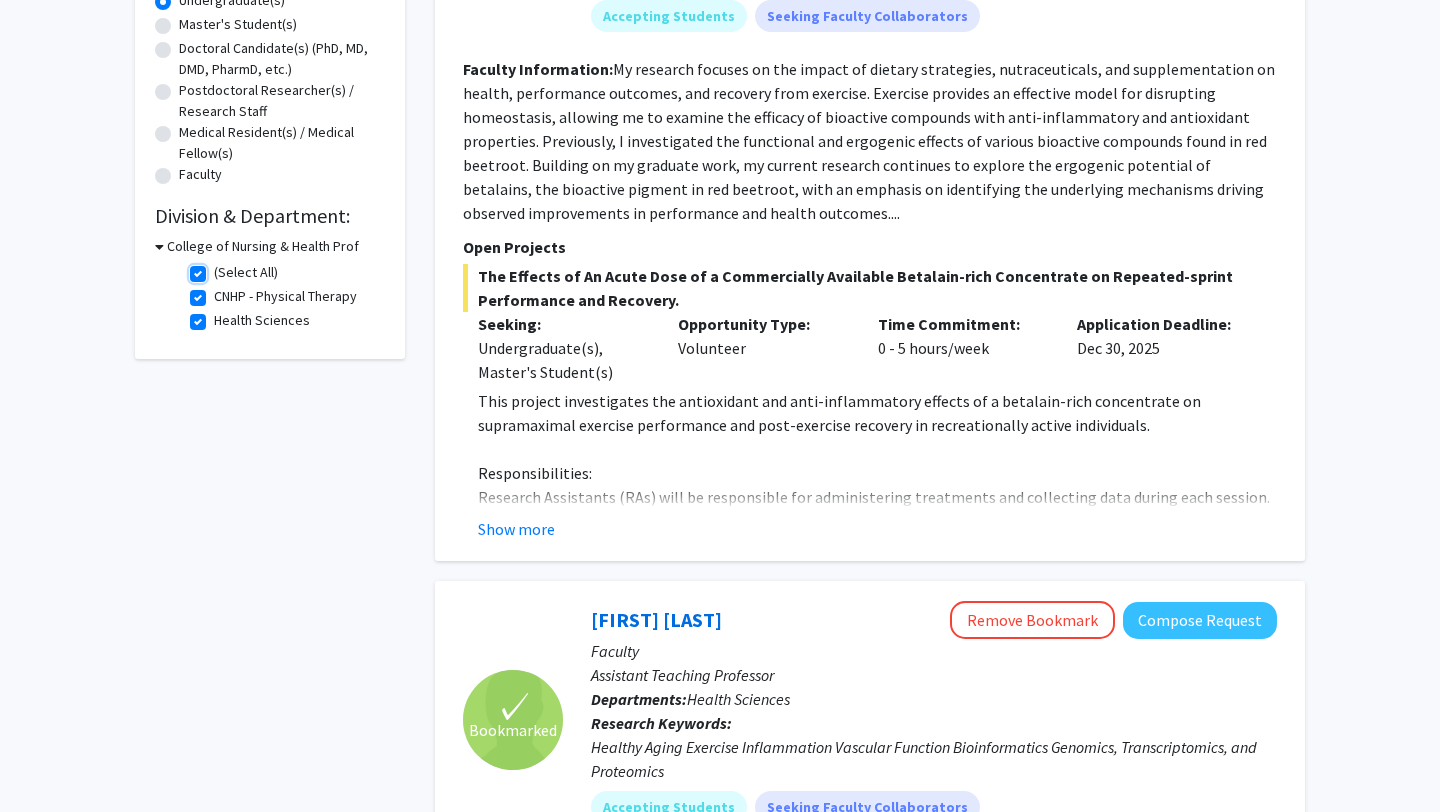 click on "(Select All)" at bounding box center (220, 268) 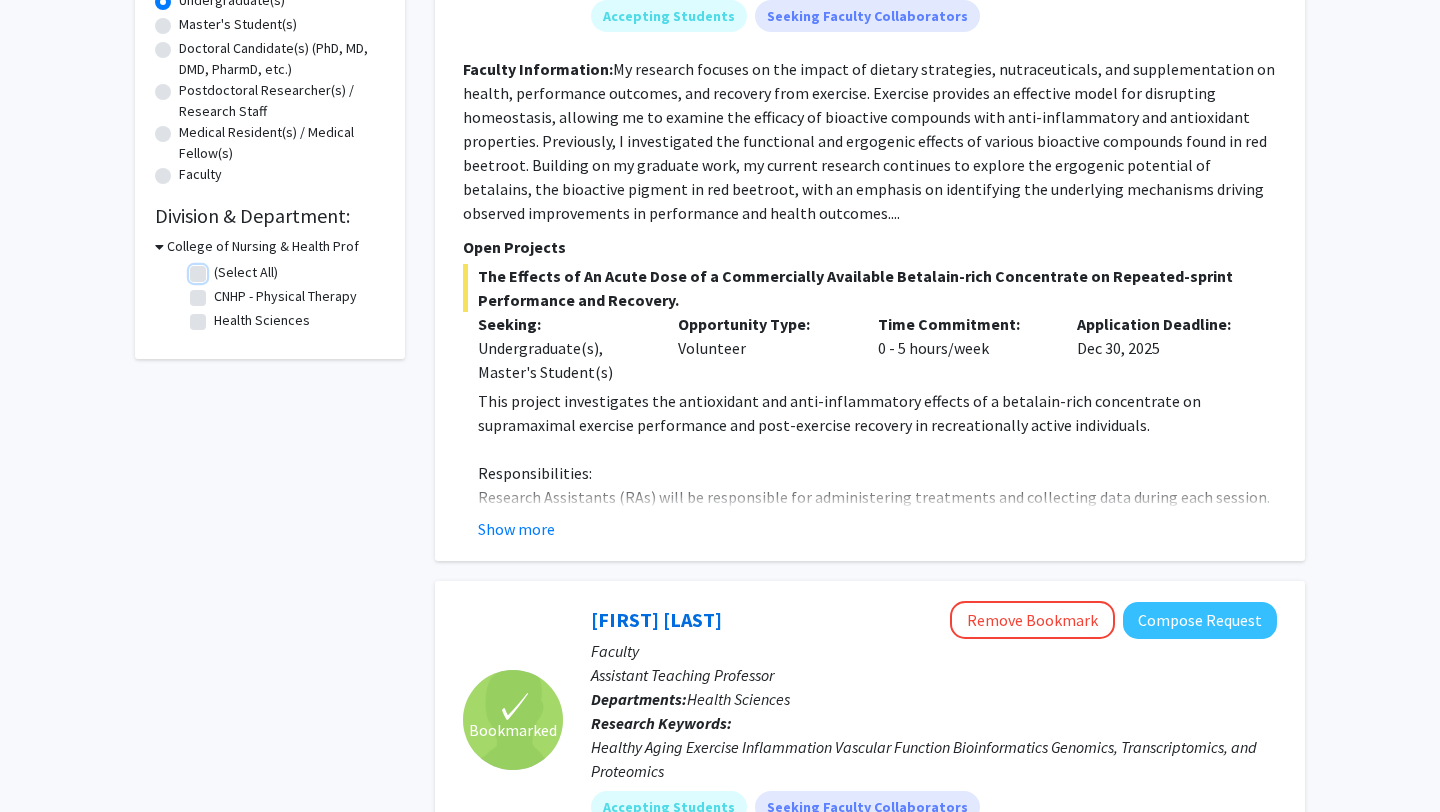 checkbox on "false" 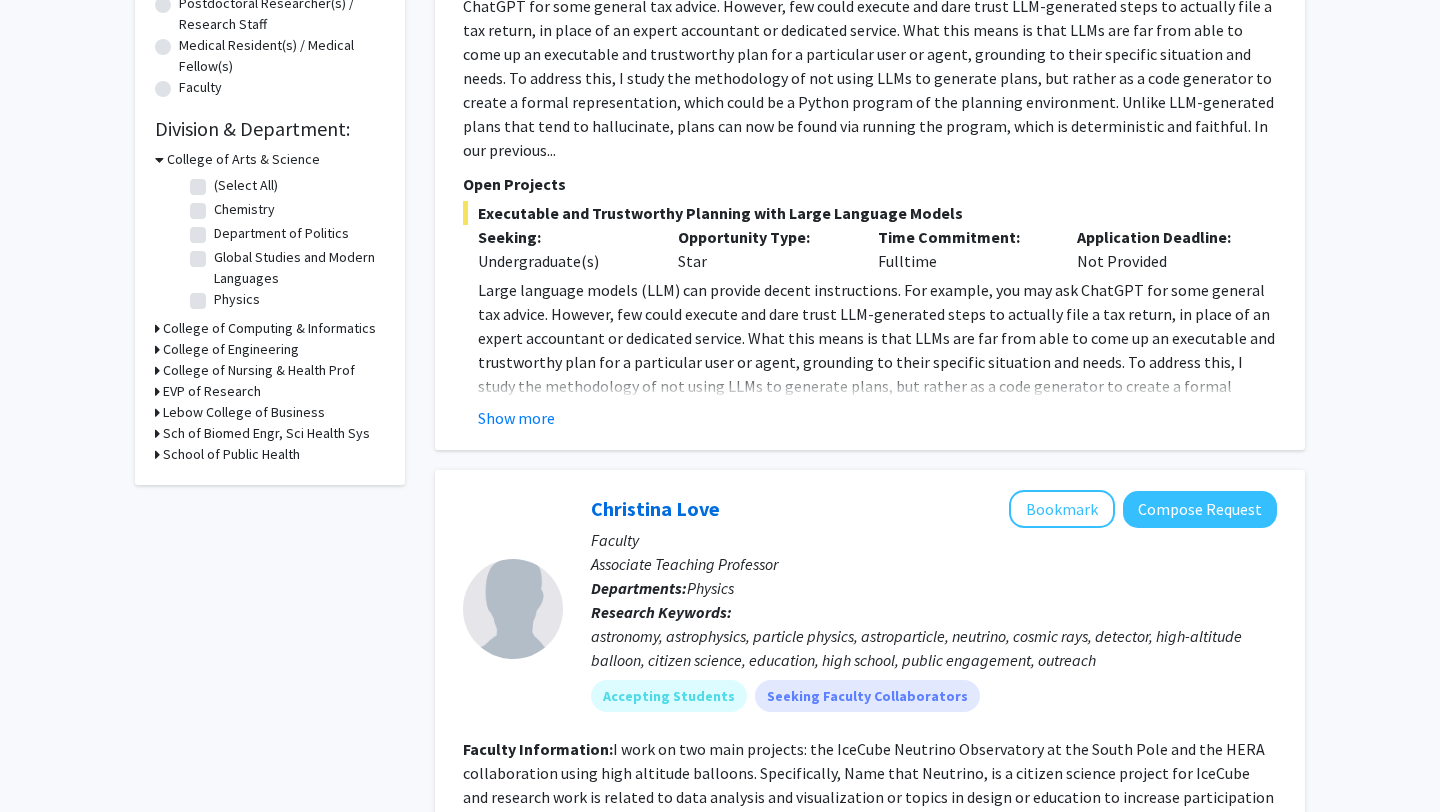 scroll, scrollTop: 501, scrollLeft: 0, axis: vertical 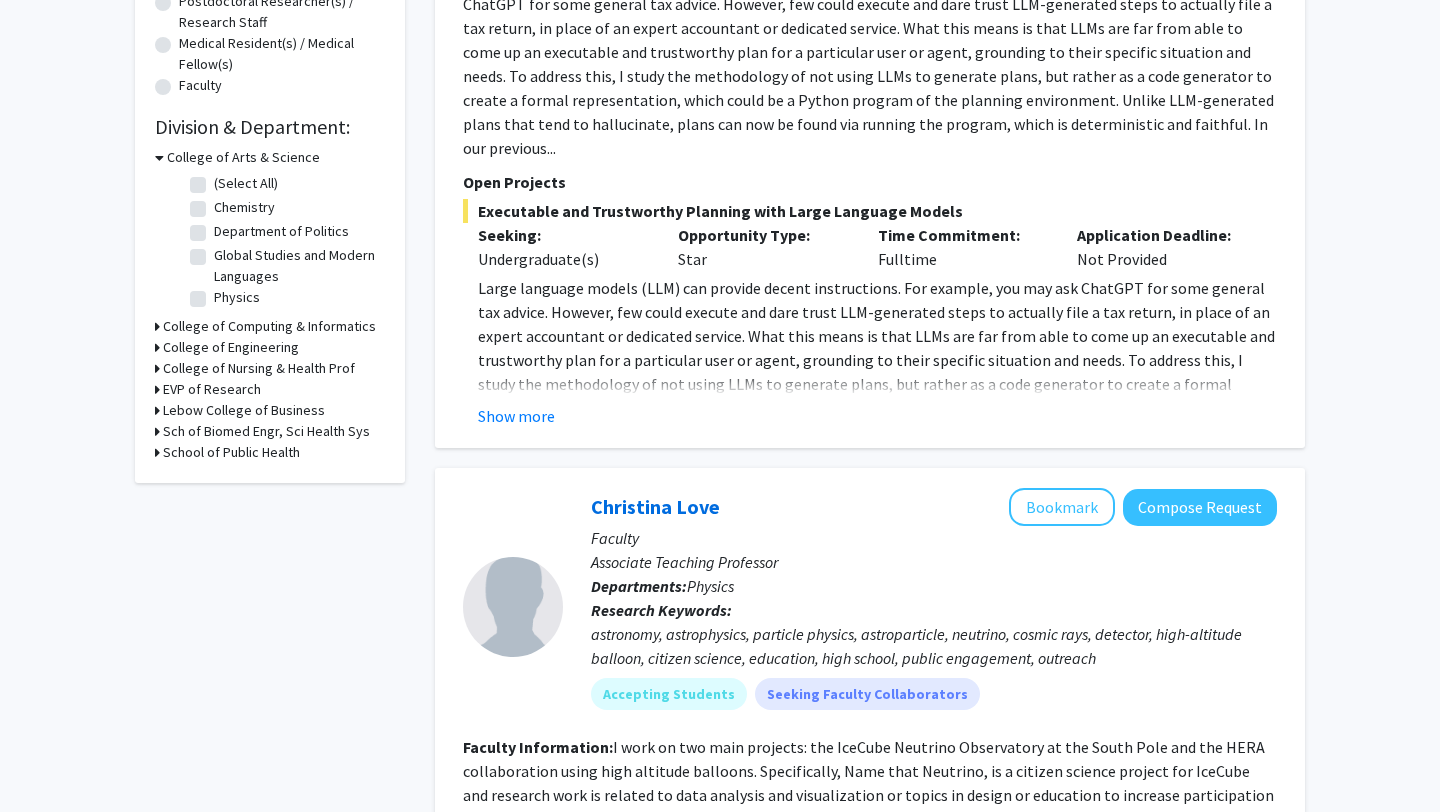 click on "School of Public Health" at bounding box center [231, 452] 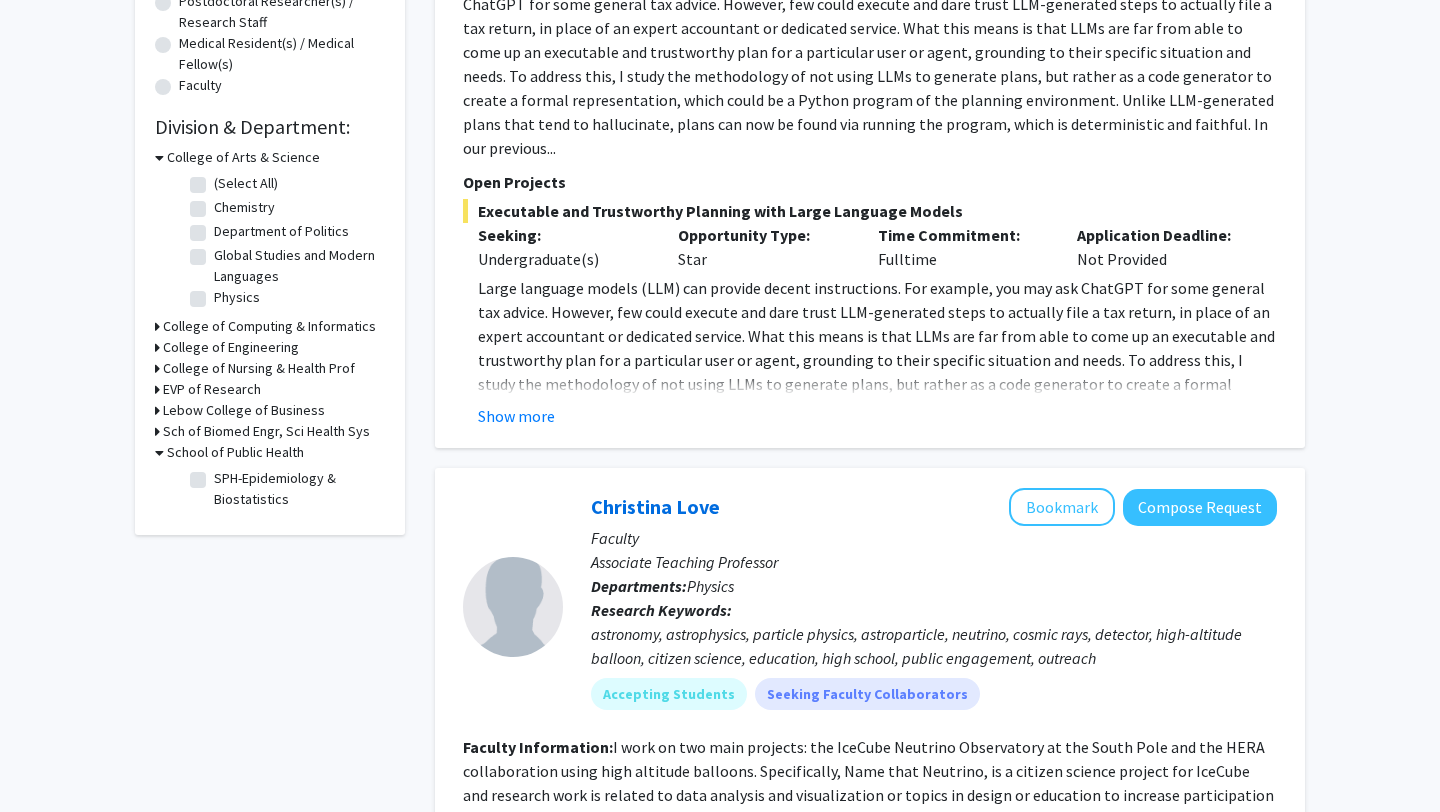 click on "SPH-Epidemiology & Biostatistics" 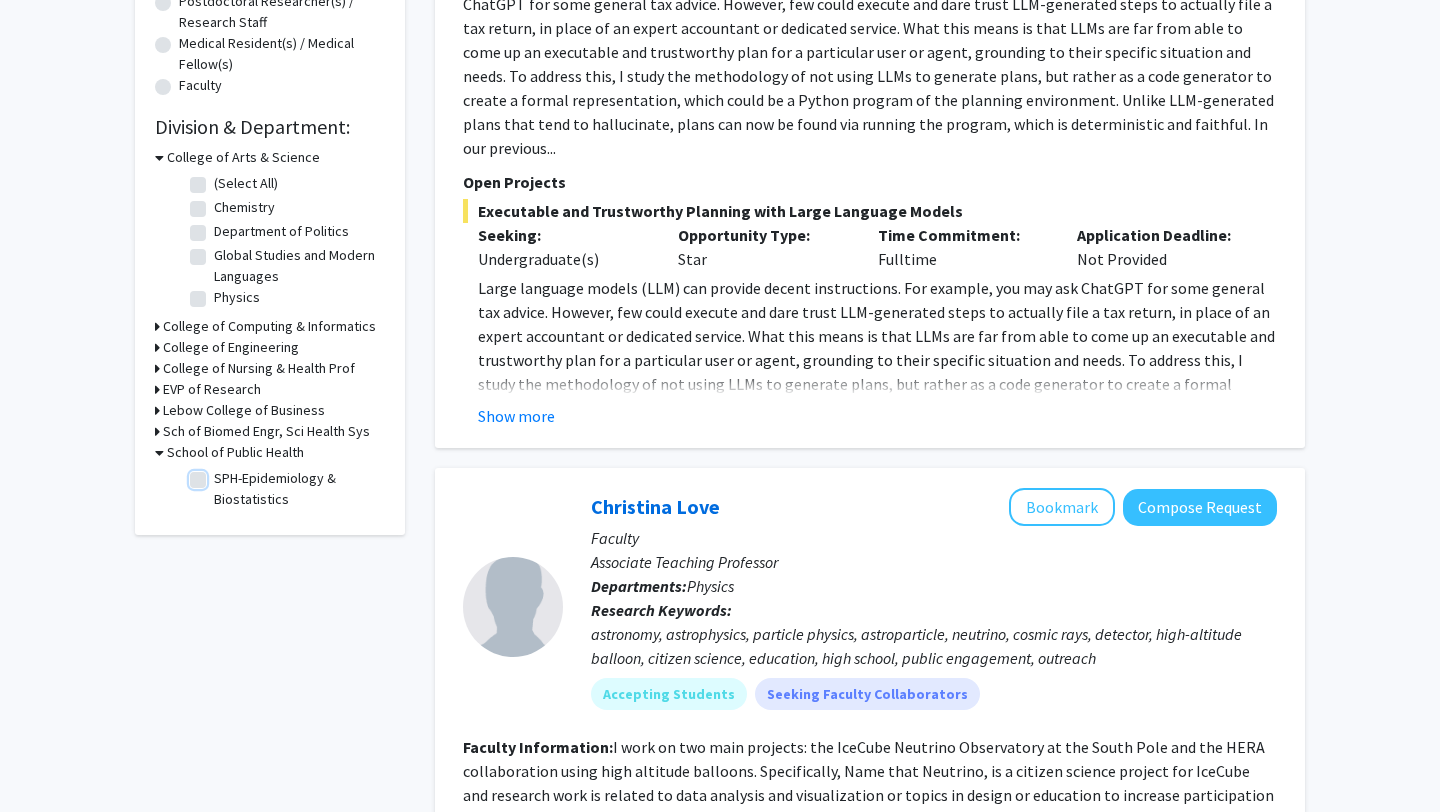 click on "SPH-Epidemiology & Biostatistics" at bounding box center [220, 474] 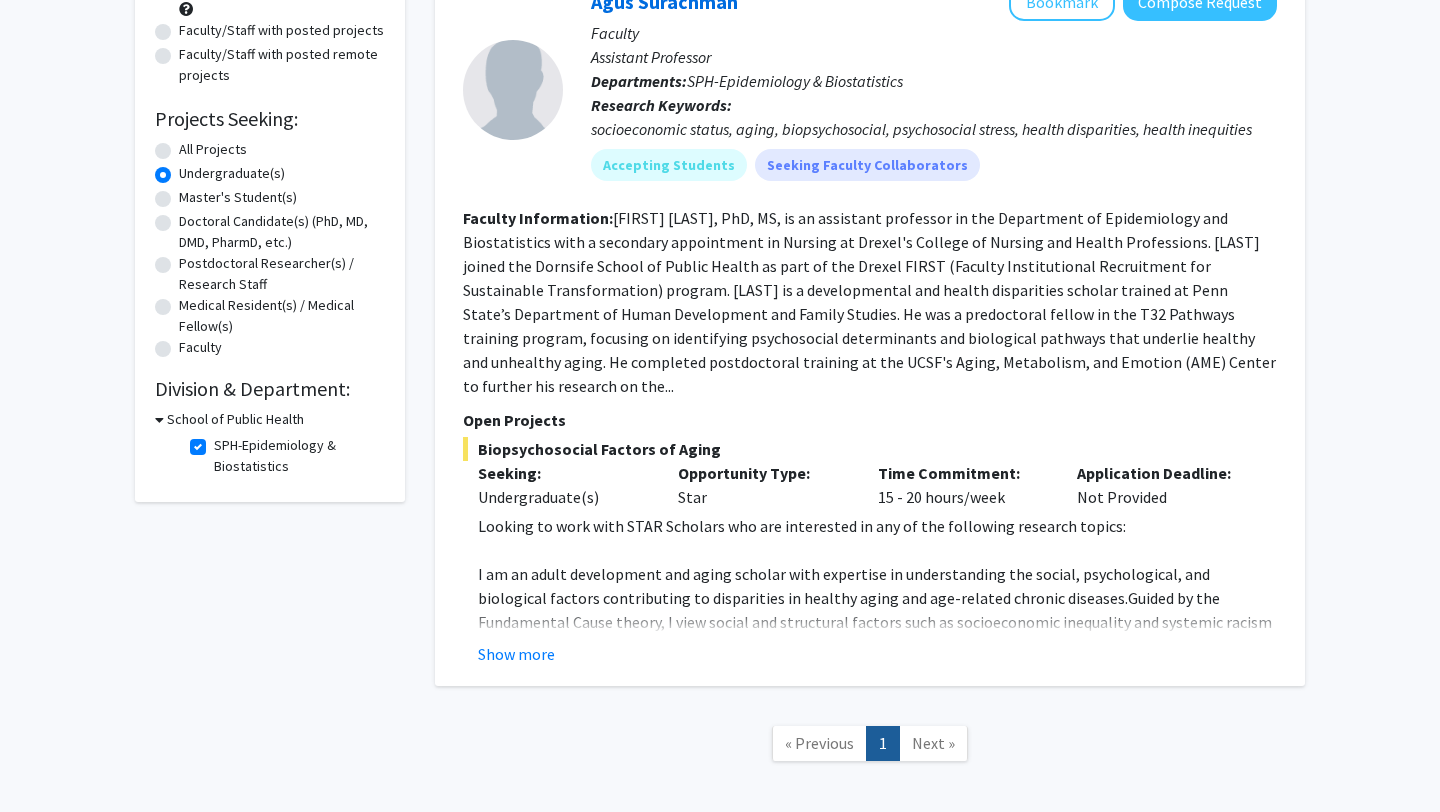 scroll, scrollTop: 187, scrollLeft: 0, axis: vertical 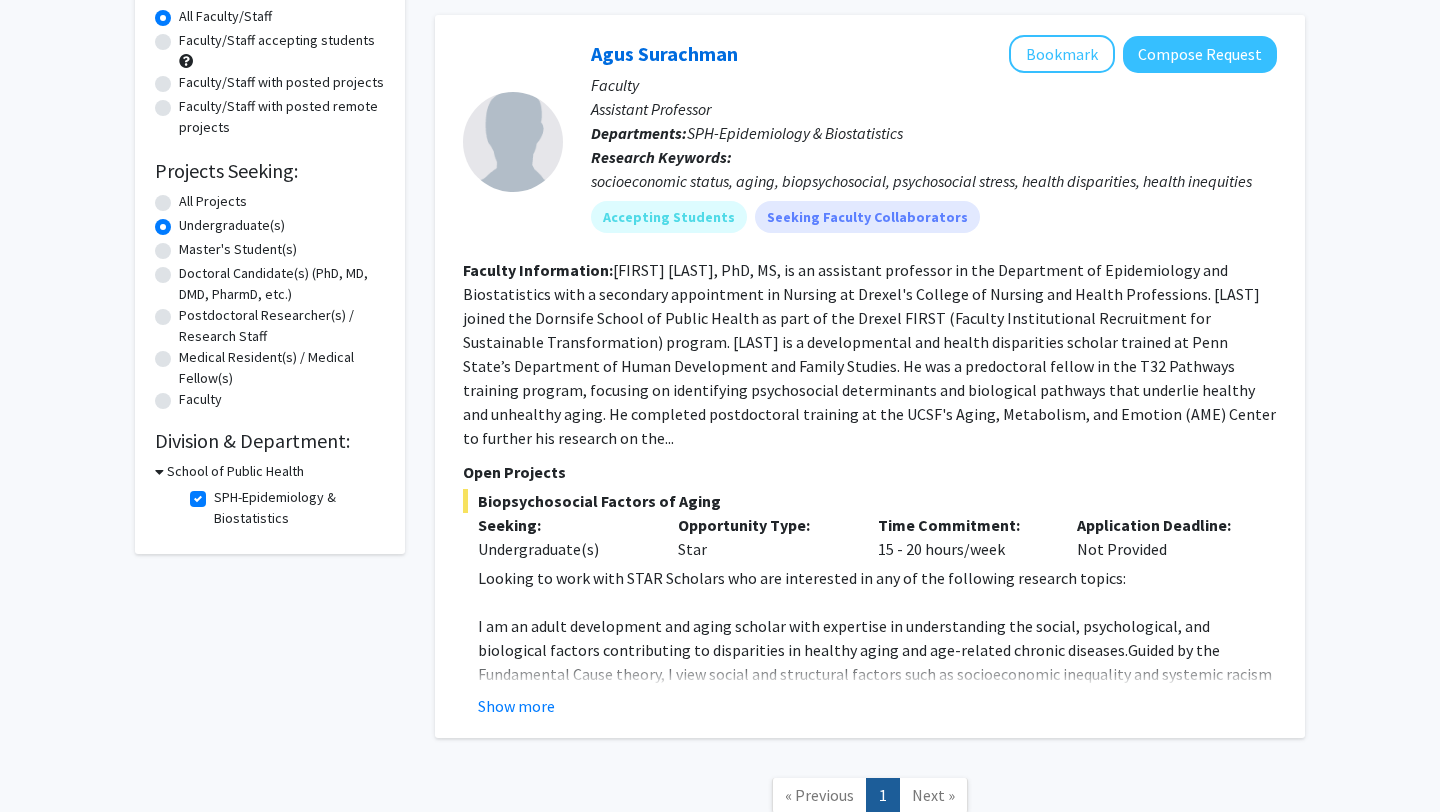 click on "SPH-Epidemiology & Biostatistics" 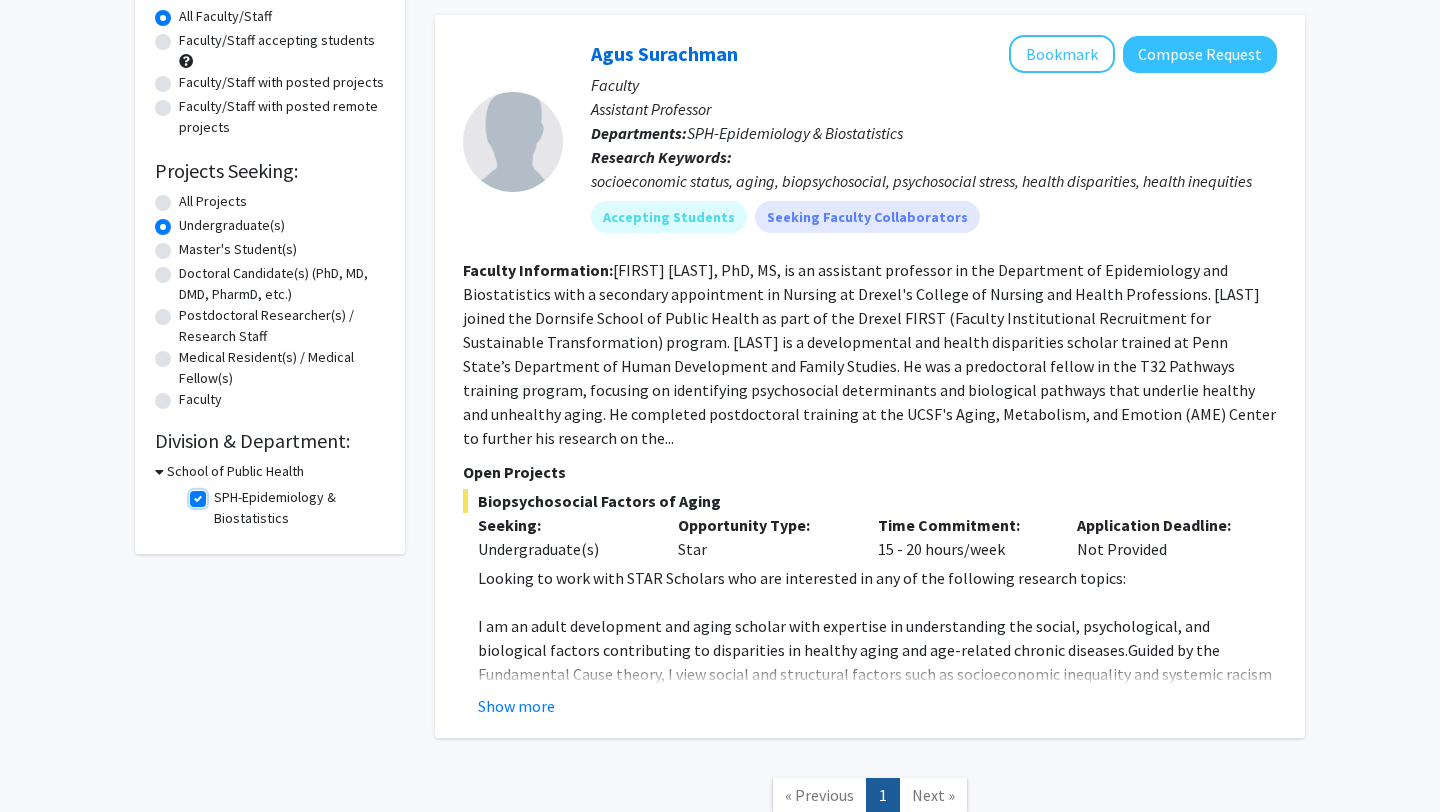 click on "SPH-Epidemiology & Biostatistics" at bounding box center [220, 493] 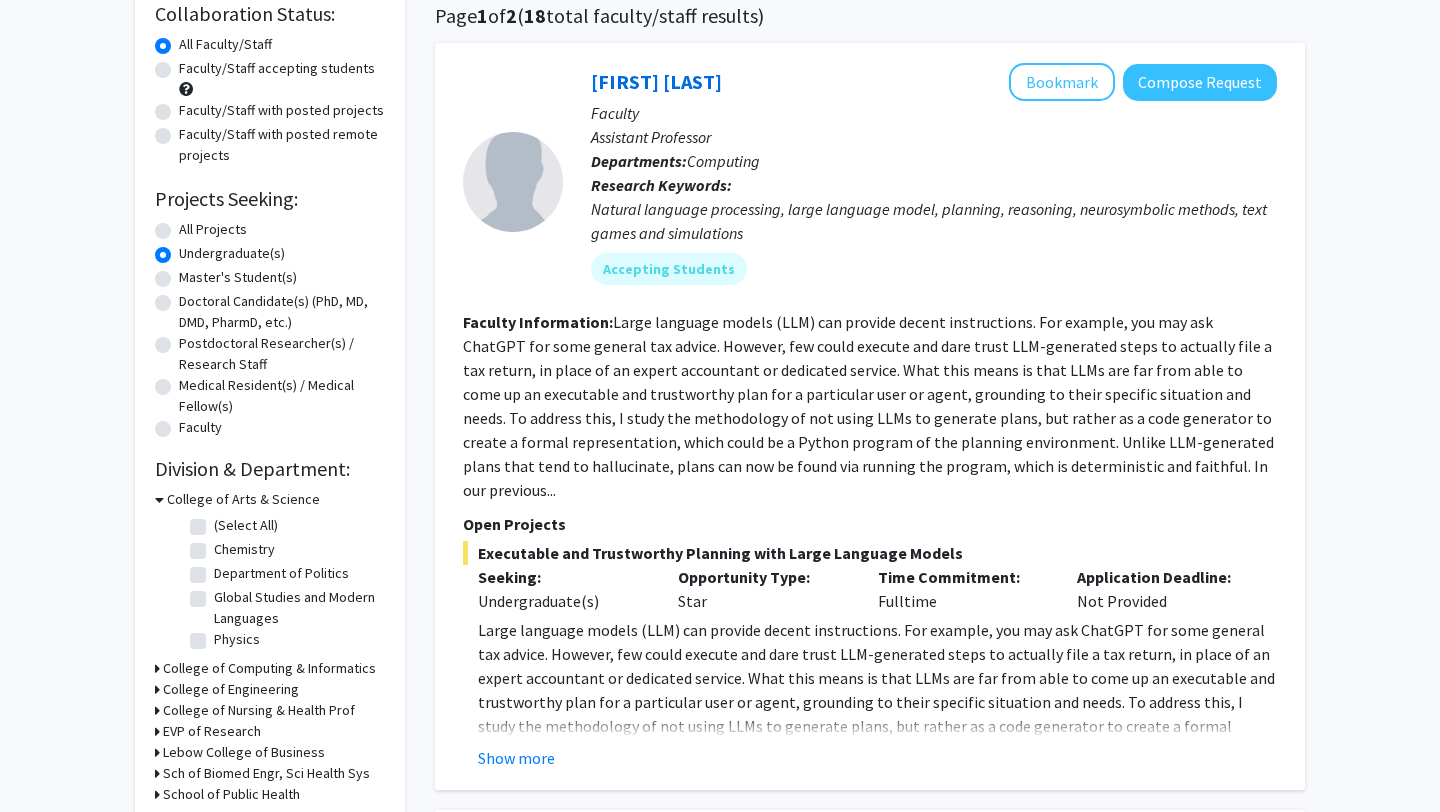 scroll, scrollTop: 228, scrollLeft: 0, axis: vertical 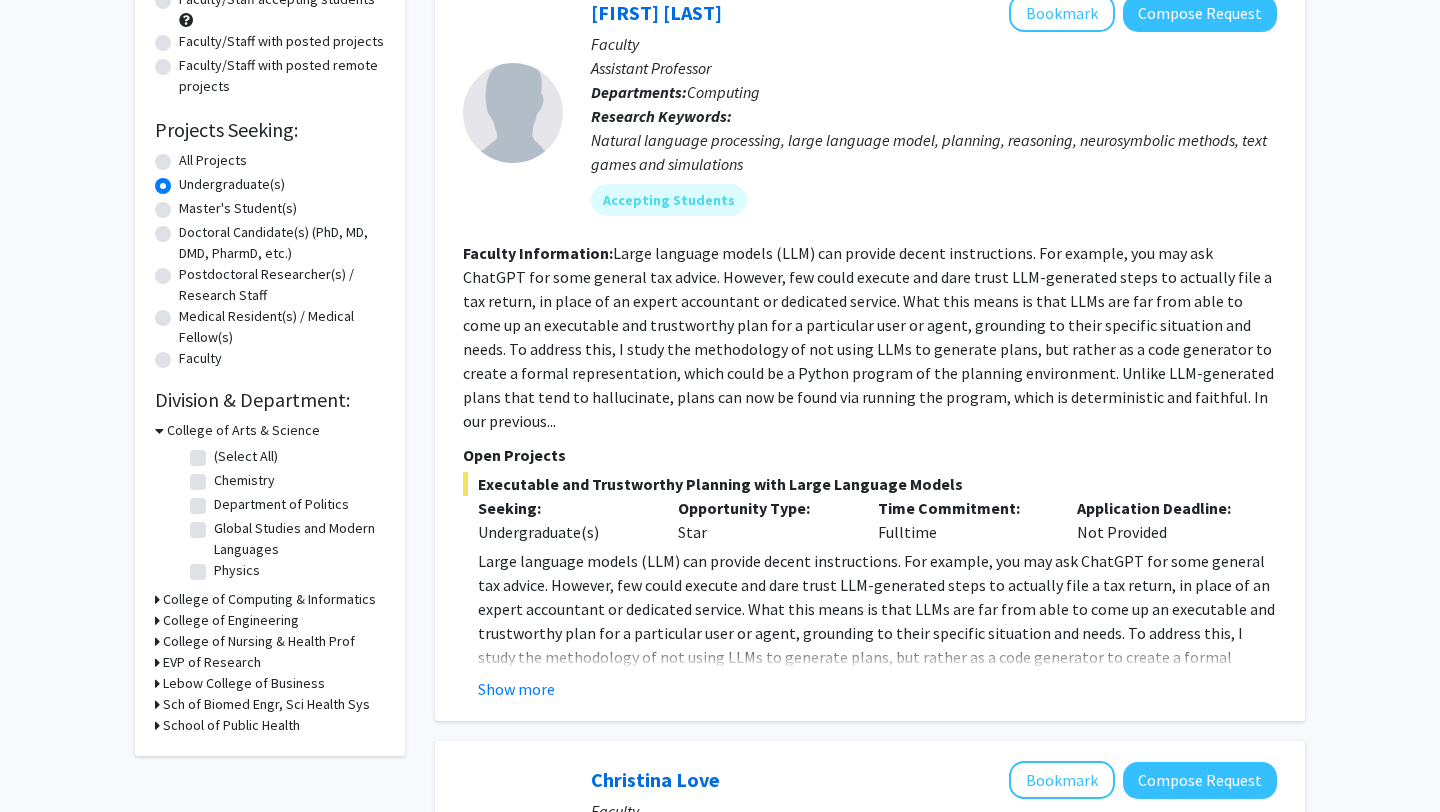 click on "EVP of Research" at bounding box center [212, 662] 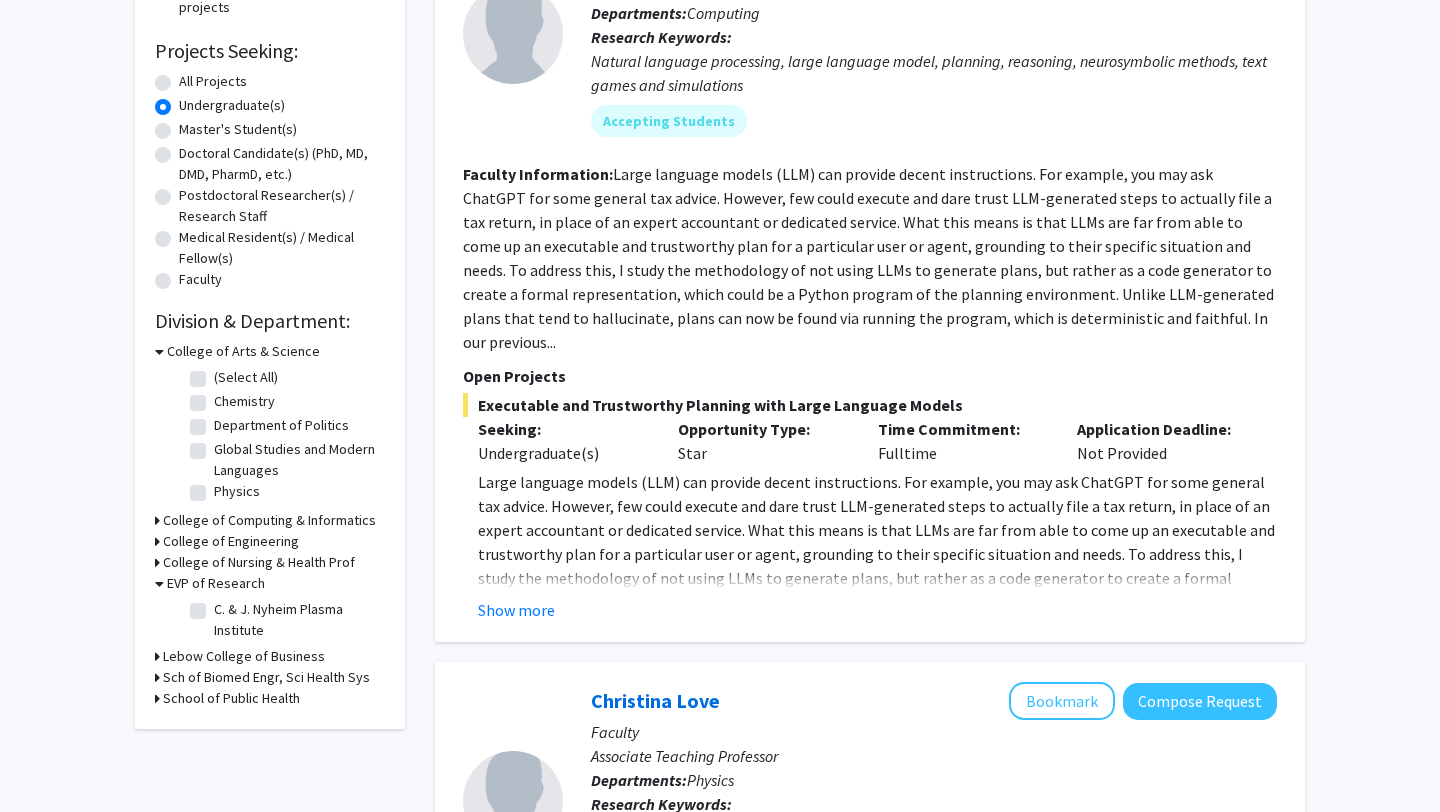 scroll, scrollTop: 317, scrollLeft: 0, axis: vertical 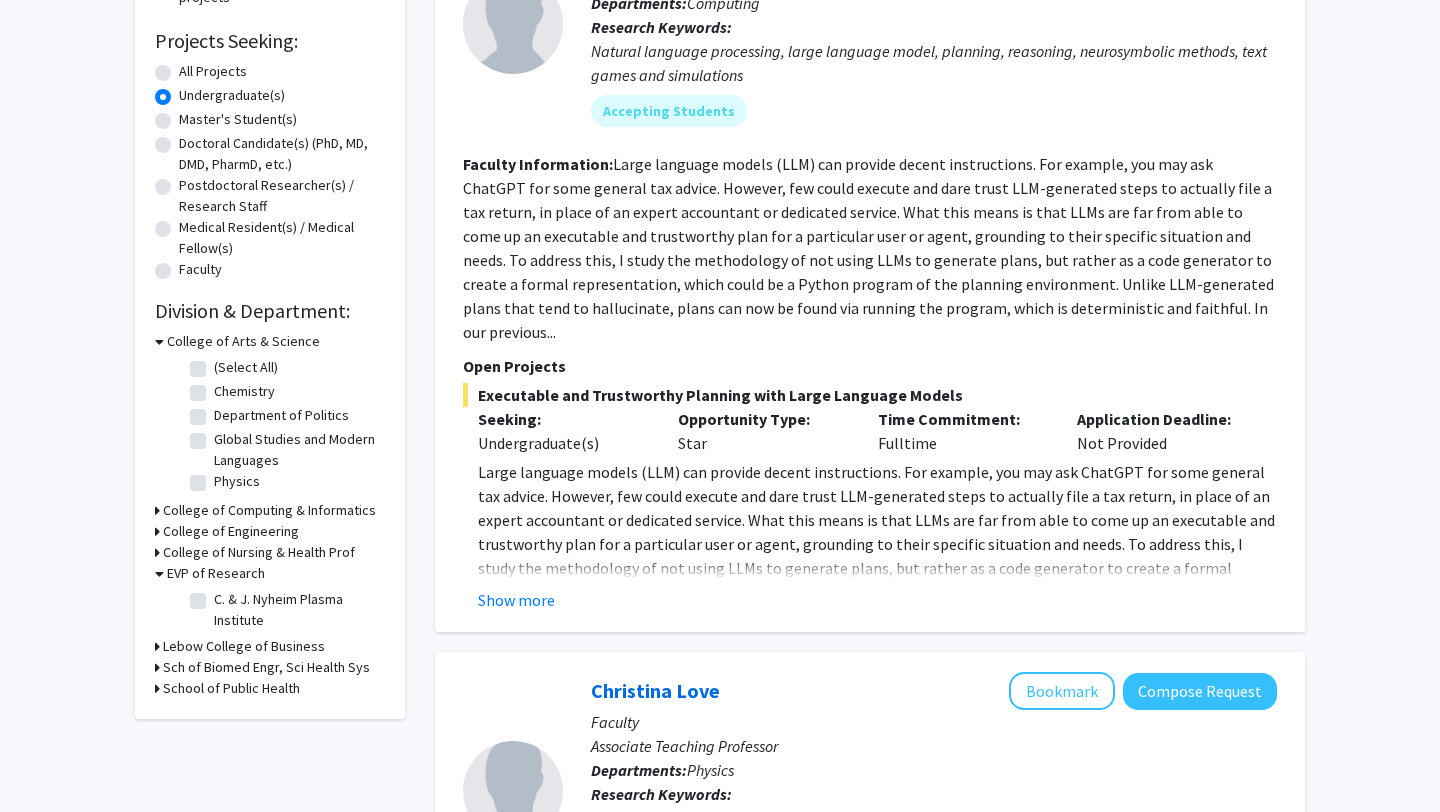 click on "Sch of Biomed Engr, Sci Health Sys" at bounding box center [266, 667] 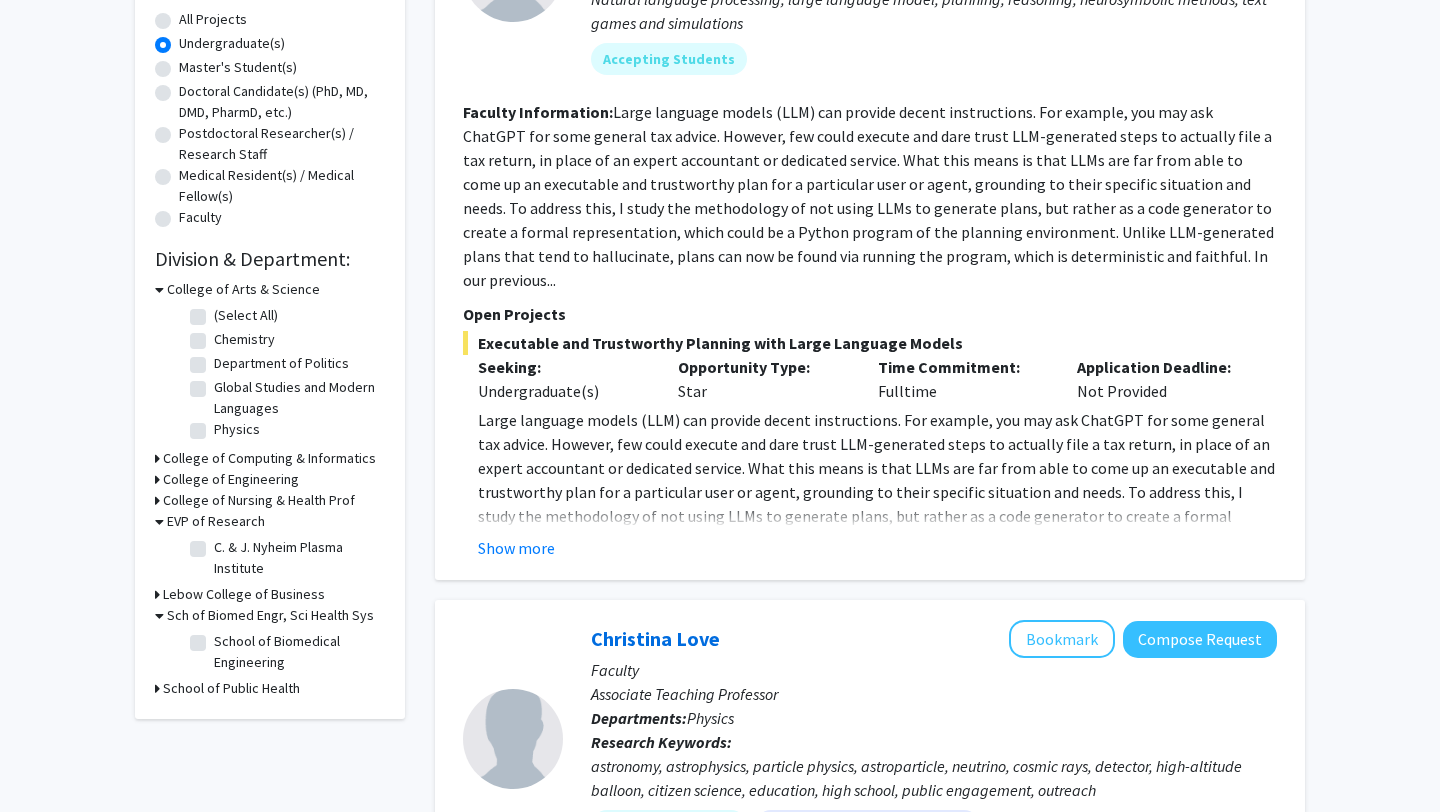 scroll, scrollTop: 376, scrollLeft: 0, axis: vertical 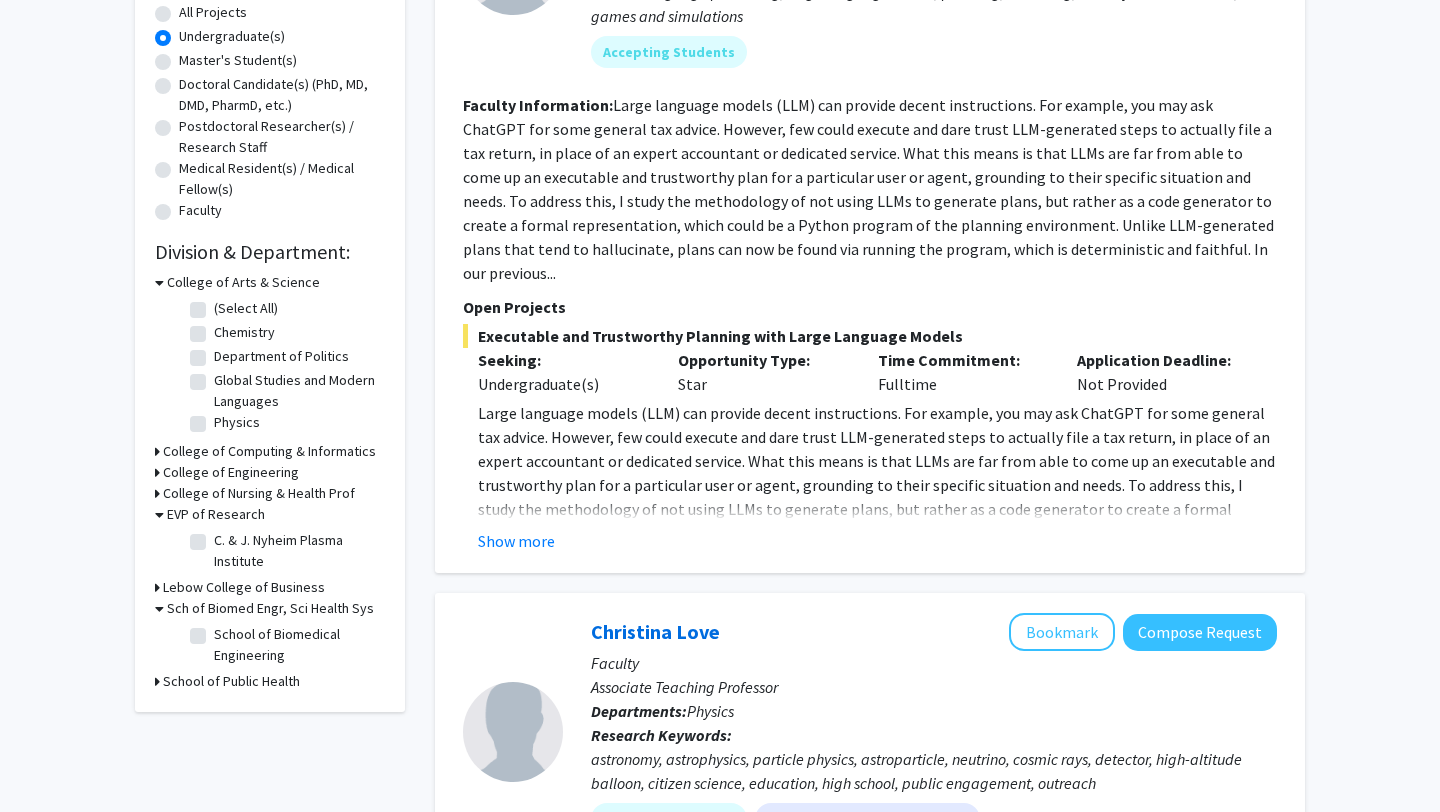 click on "School of Biomedical Engineering  School of Biomedical Engineering" 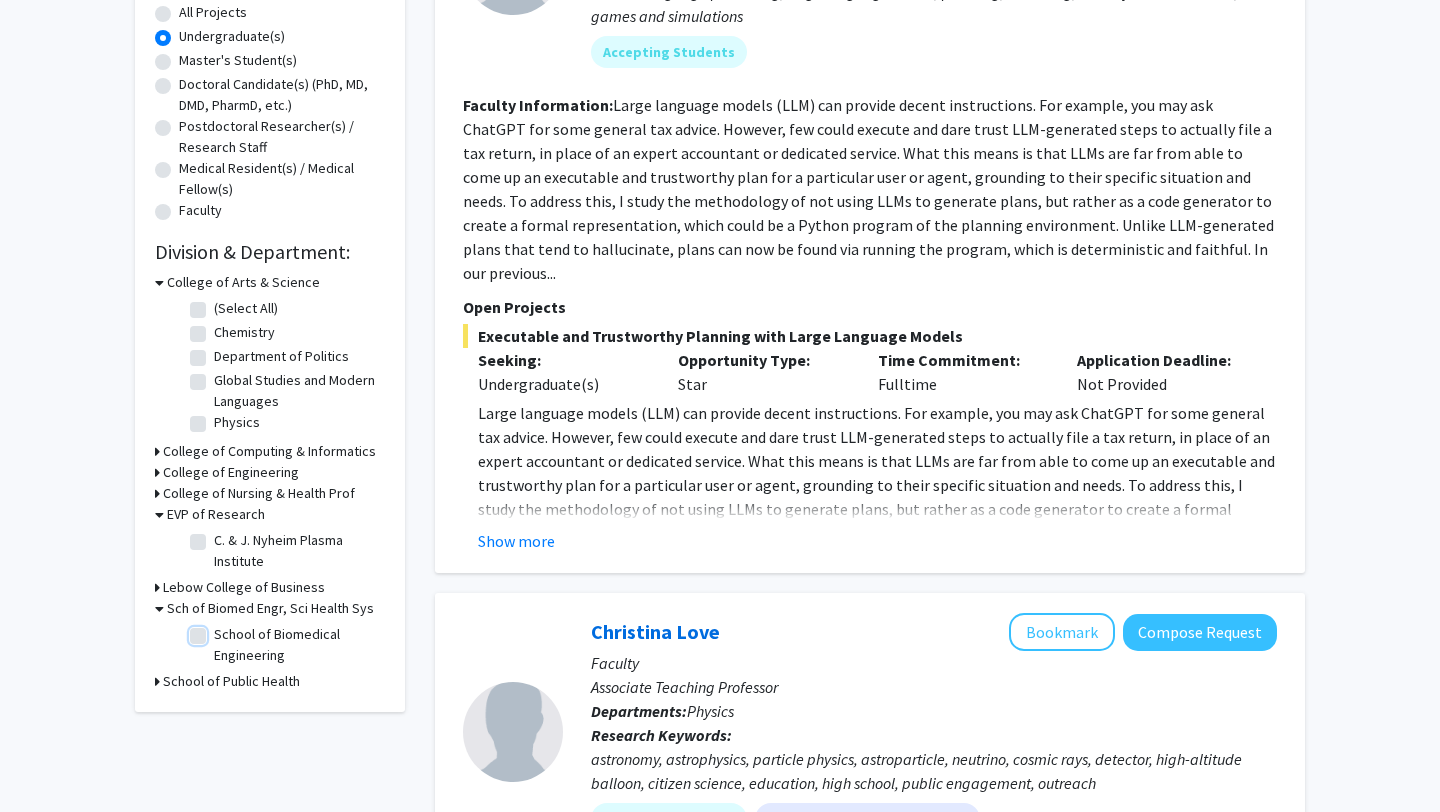 click on "School of Biomedical Engineering" at bounding box center (220, 630) 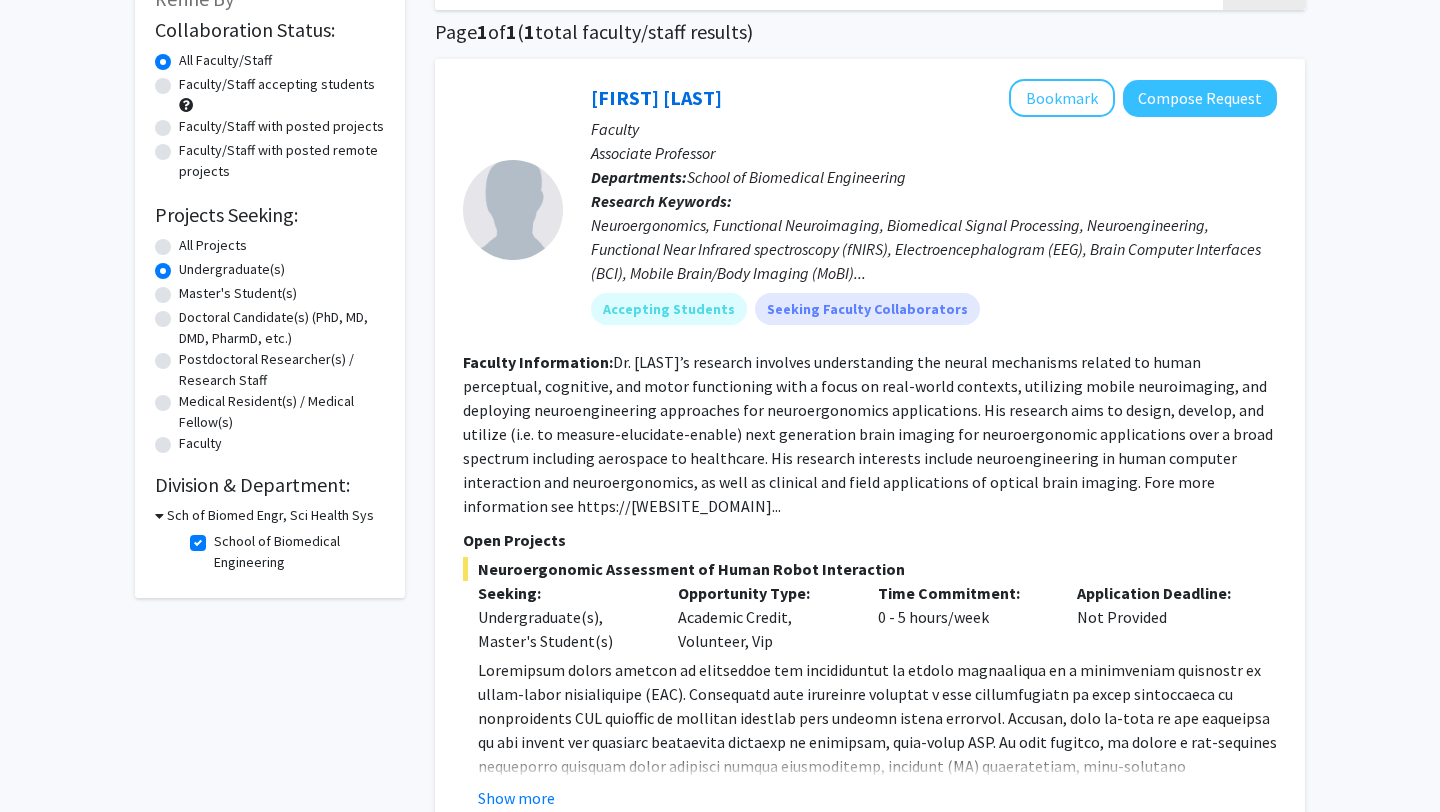 scroll, scrollTop: 162, scrollLeft: 0, axis: vertical 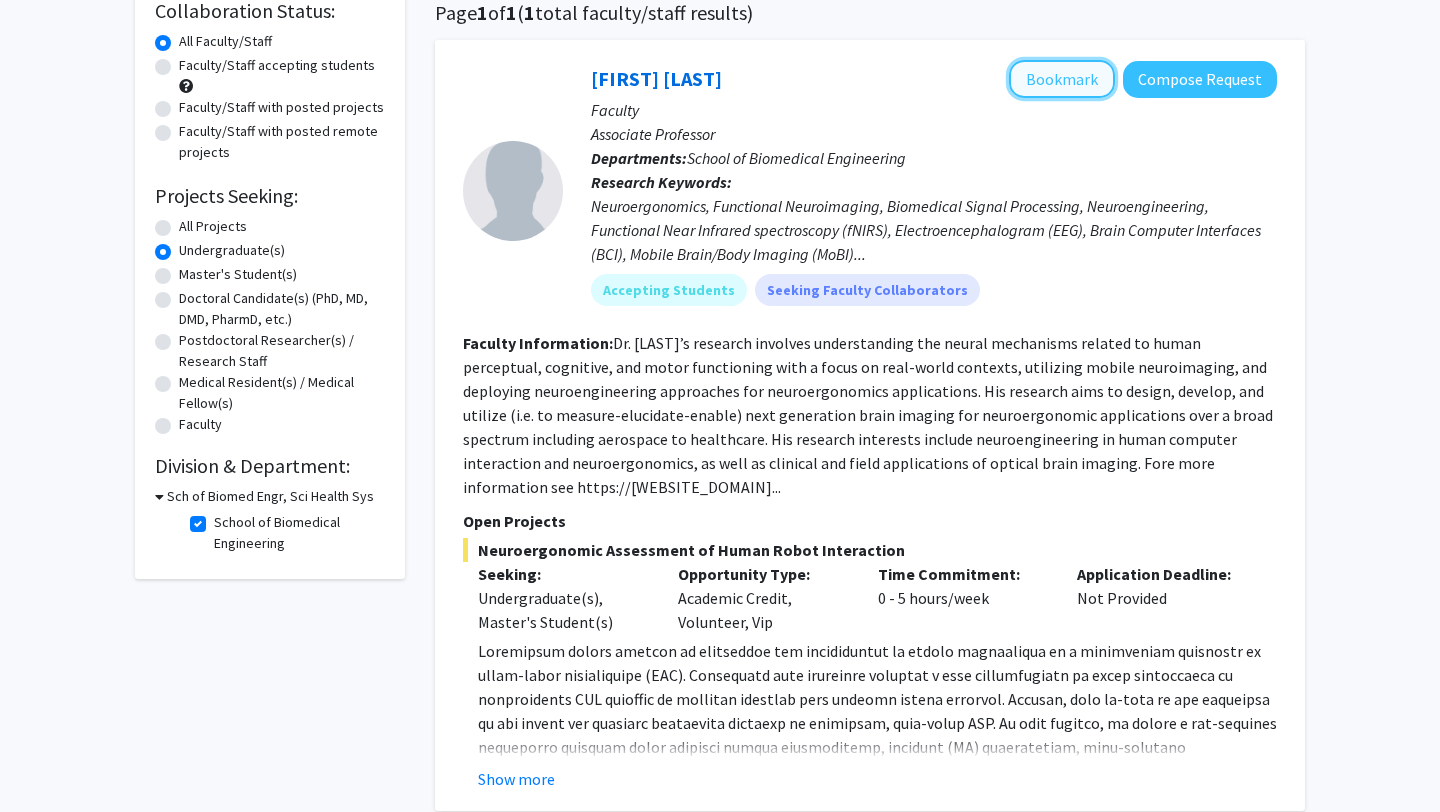 click on "Bookmark" 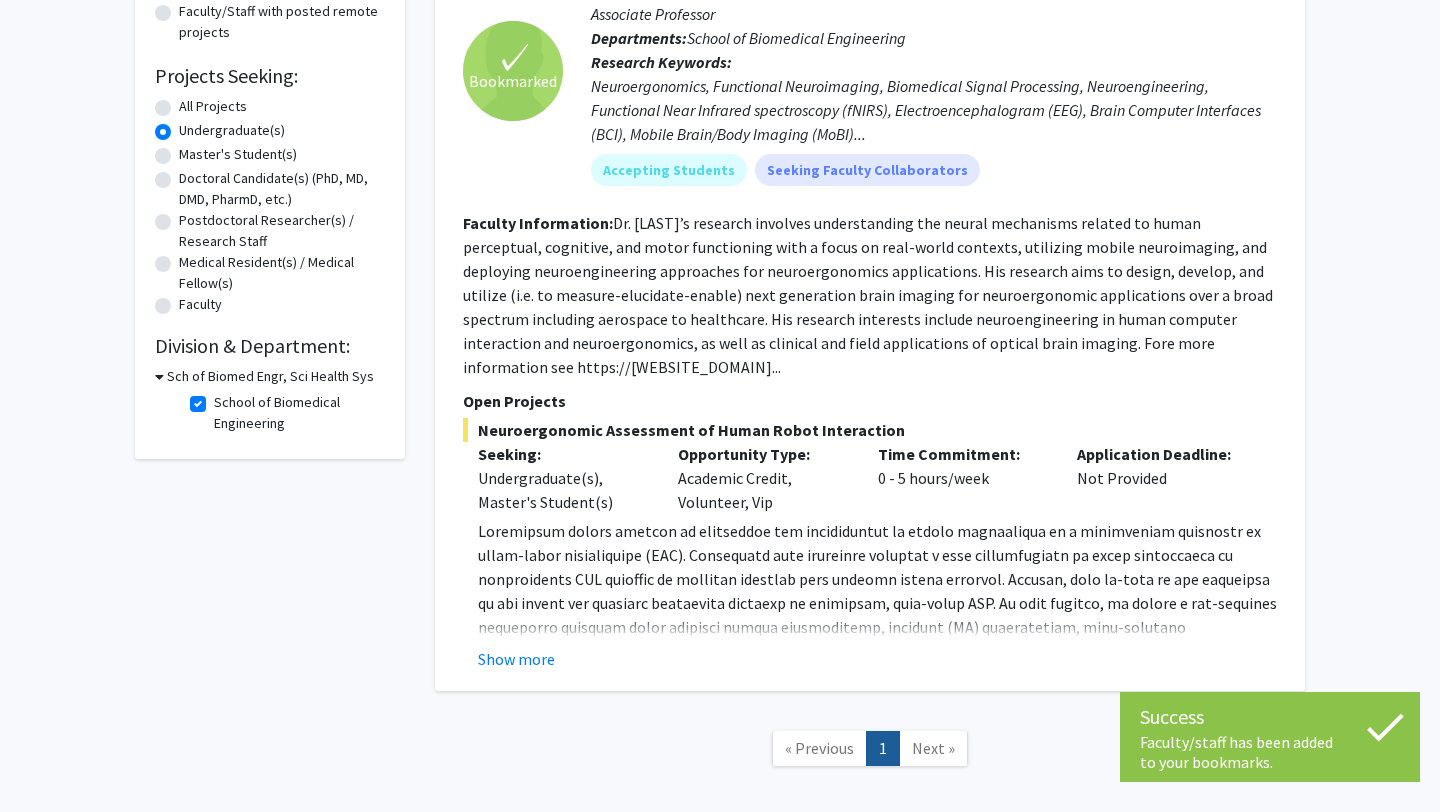 scroll, scrollTop: 382, scrollLeft: 0, axis: vertical 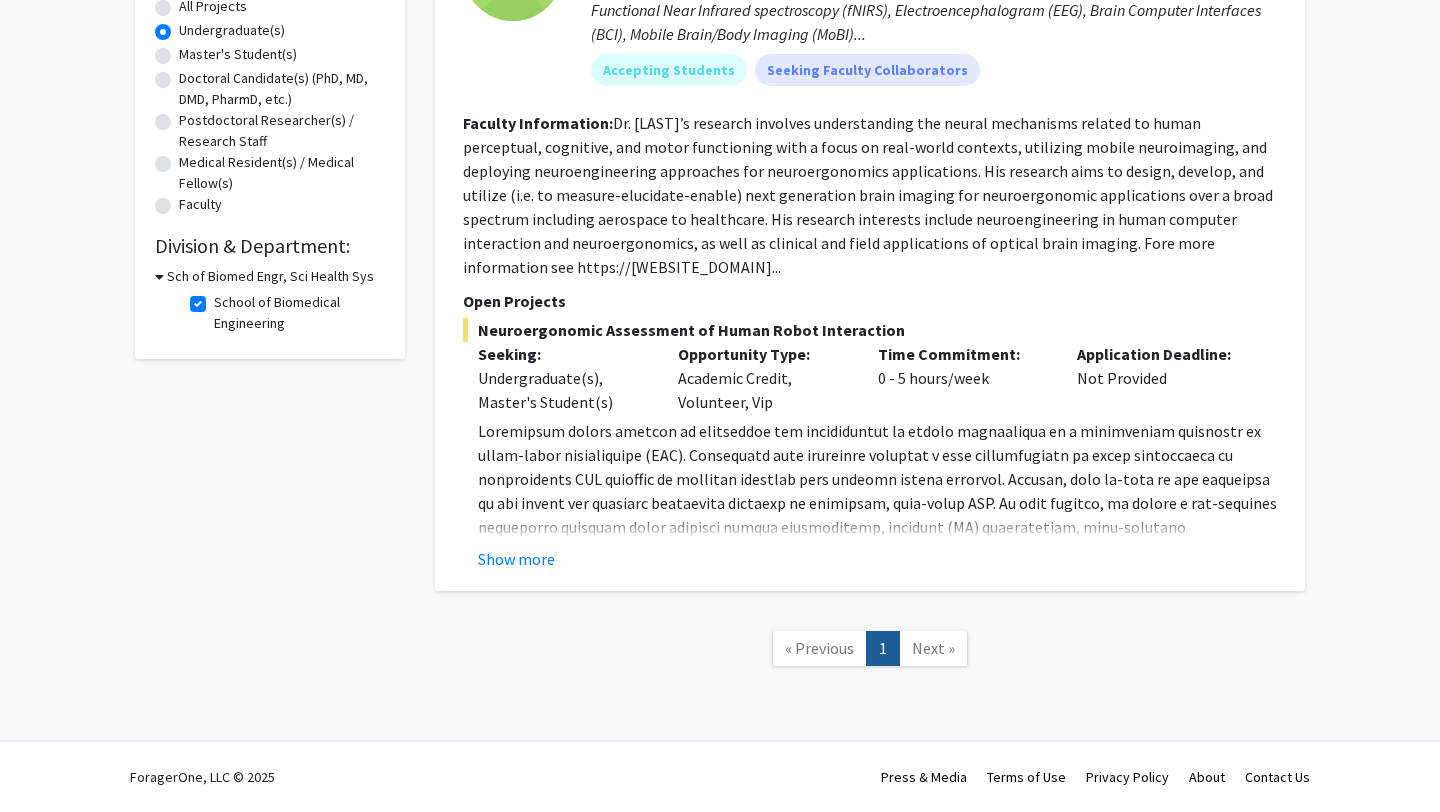 click on "Faculty" 